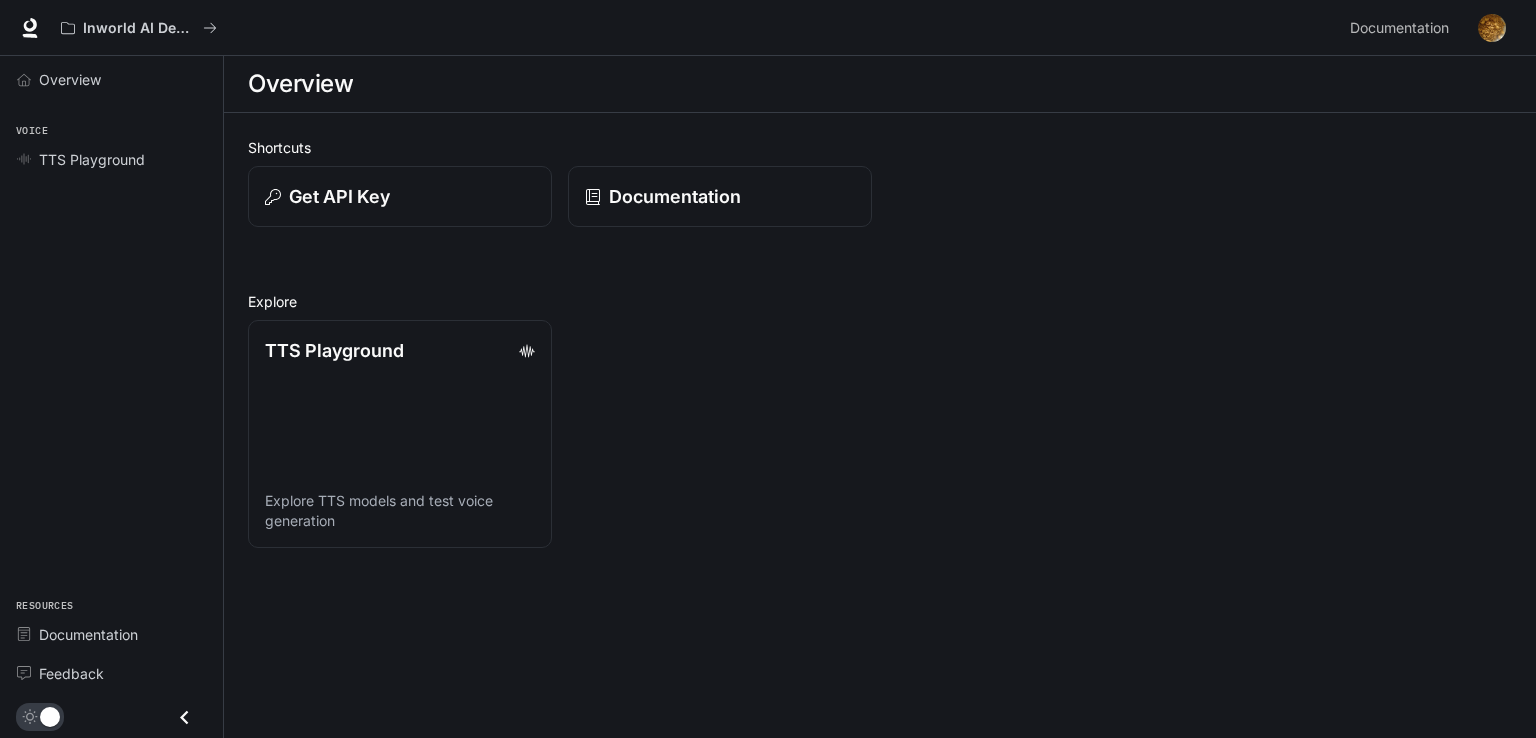 scroll, scrollTop: 0, scrollLeft: 0, axis: both 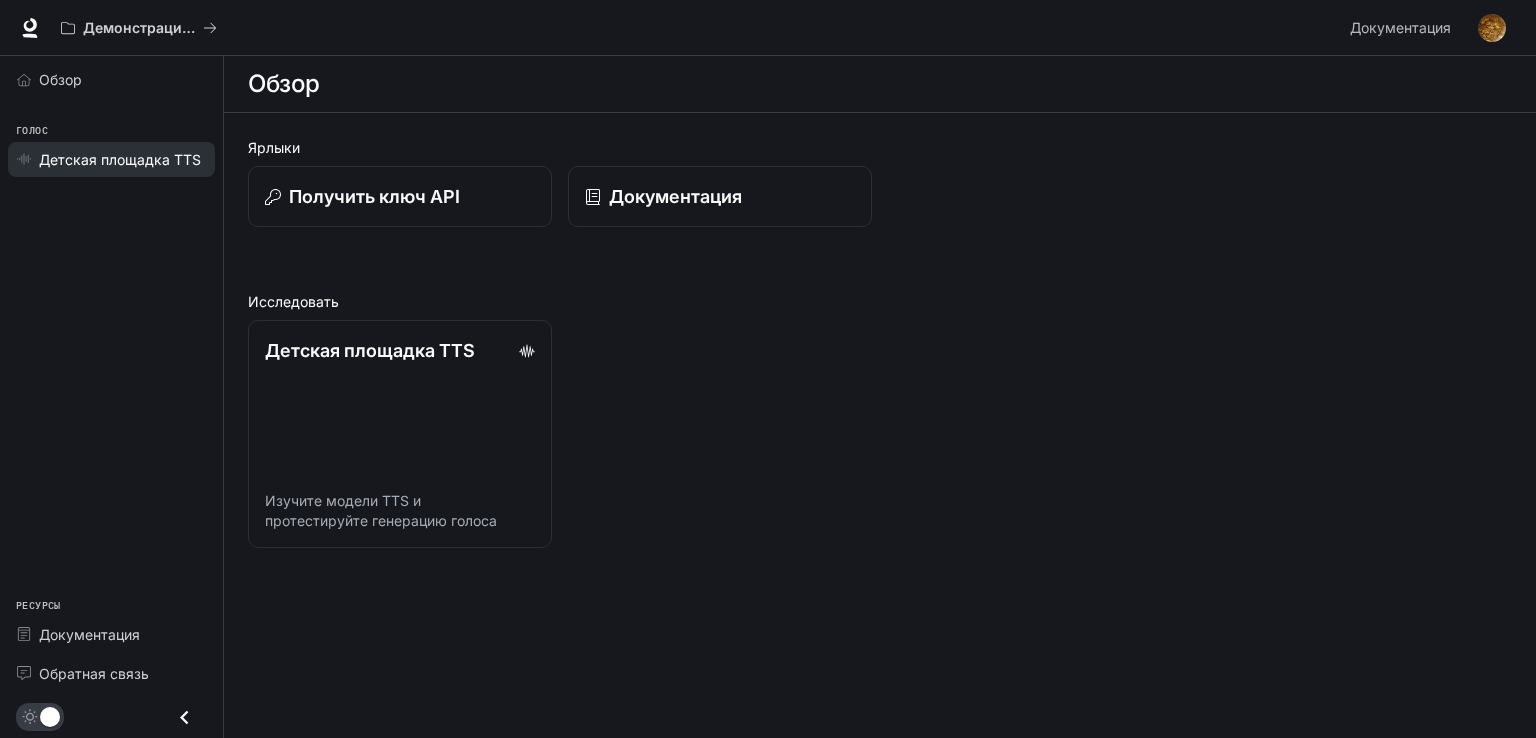 click on "Детская площадка TTS" at bounding box center [120, 159] 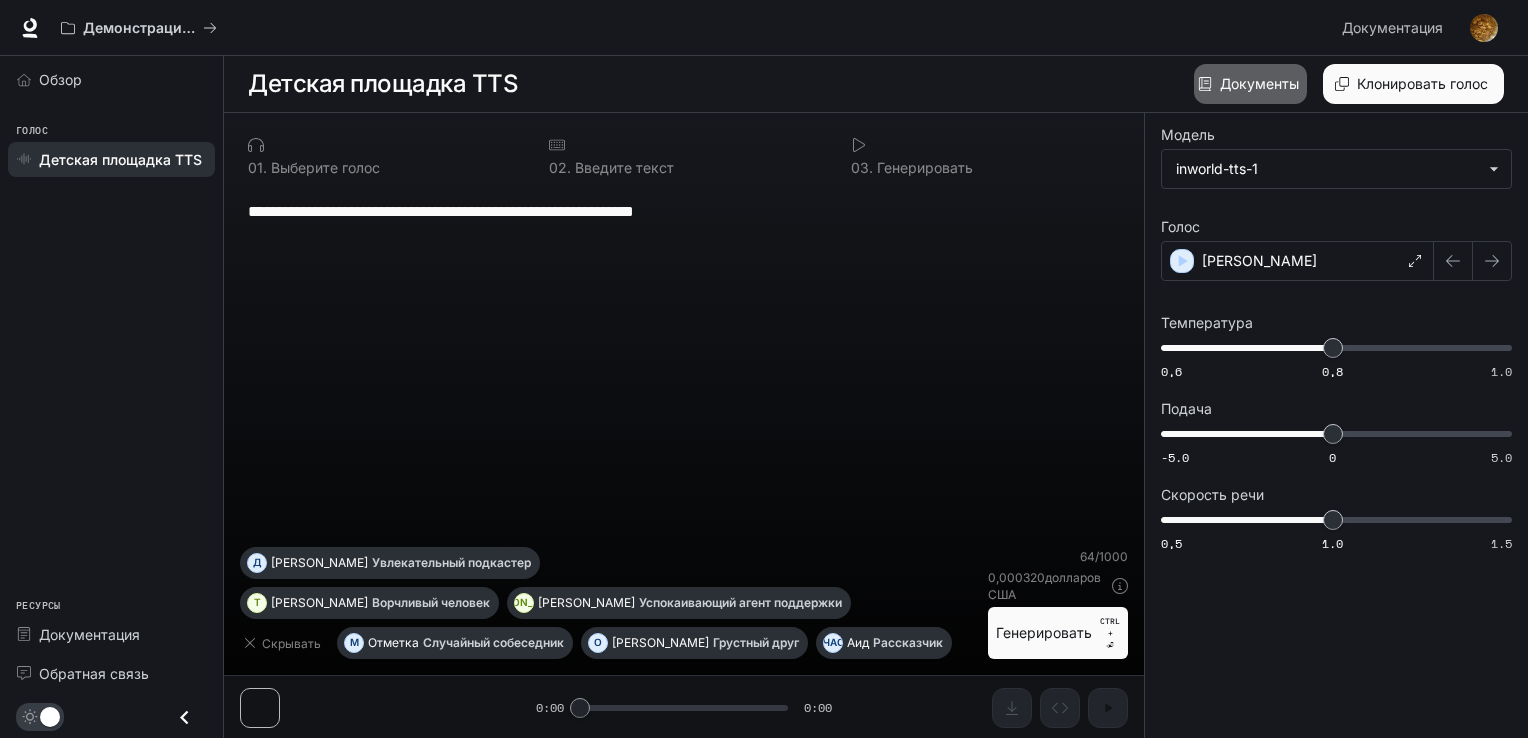 click on "Документы" at bounding box center [1259, 83] 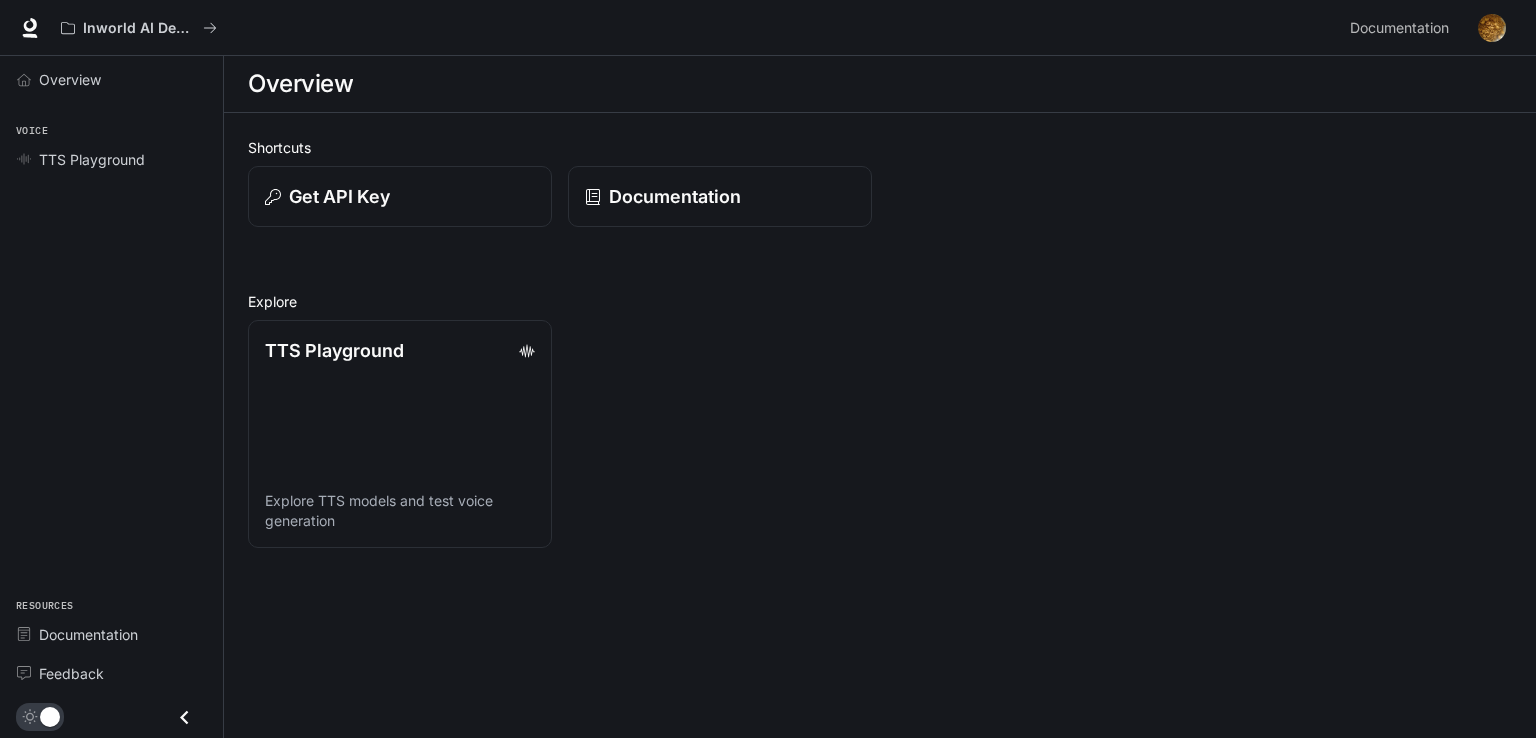 scroll, scrollTop: 0, scrollLeft: 0, axis: both 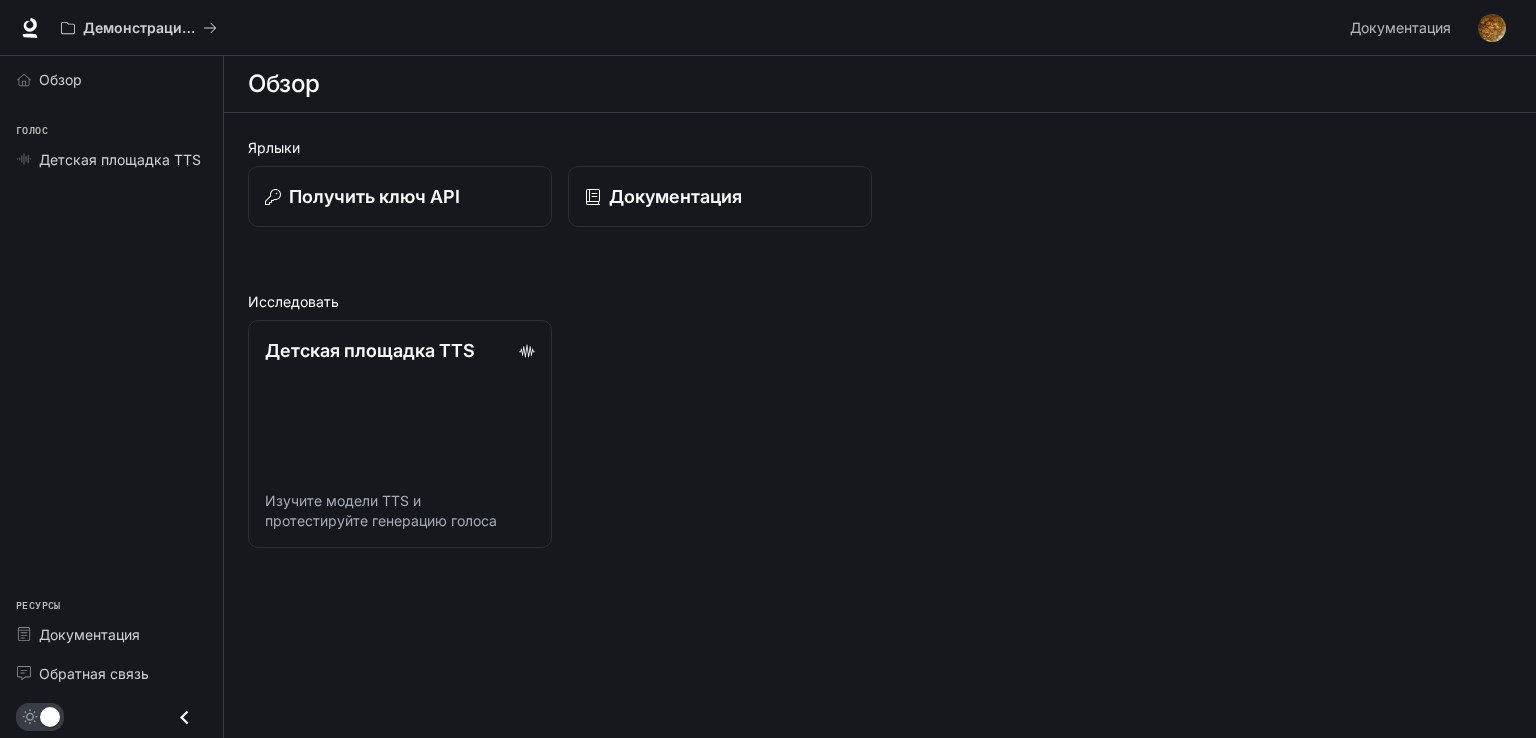 click on "Ярлыки Получить ключ API Документация Исследовать Детская площадка TTS Изучите модели TTS и протестируйте генерацию голоса" at bounding box center [880, 342] 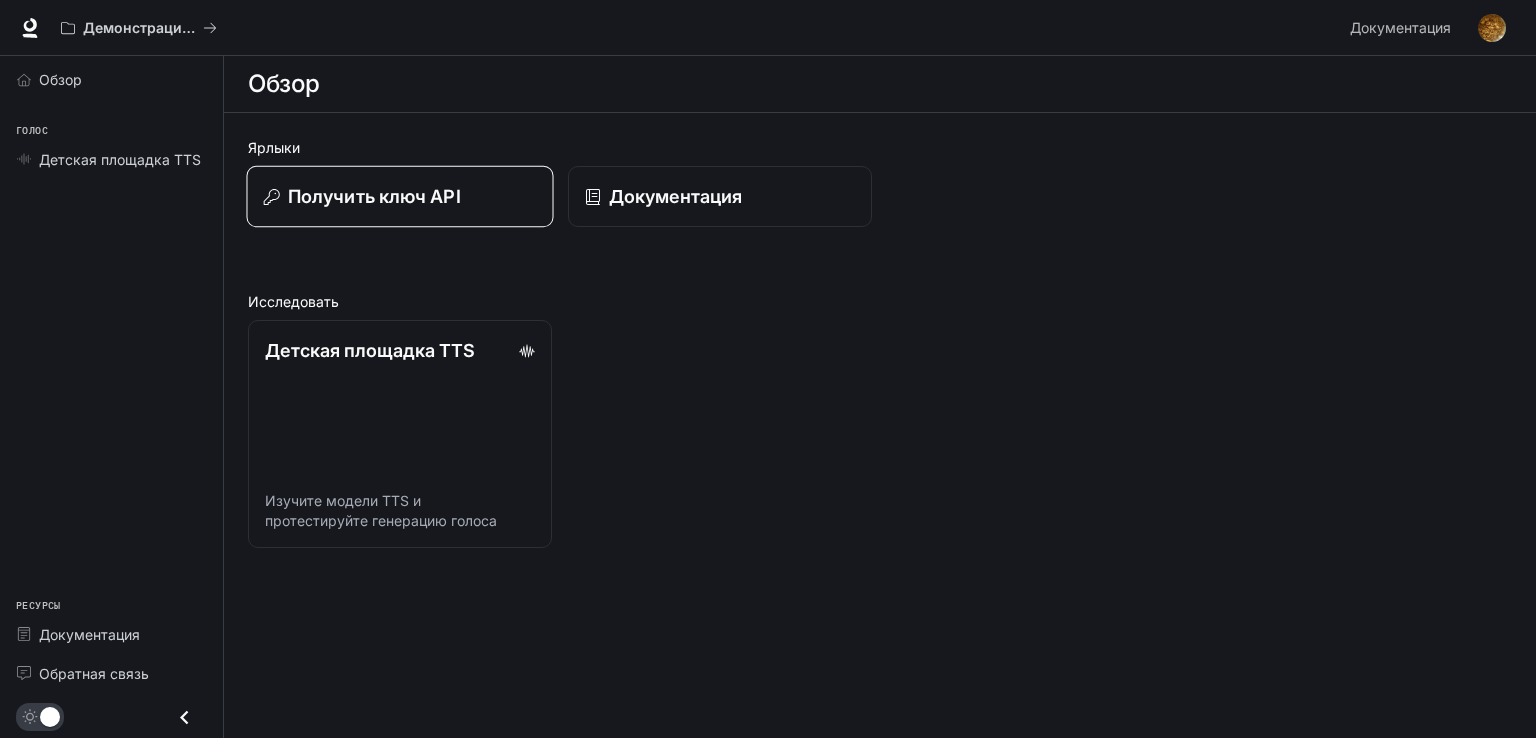 click on "Получить ключ API" at bounding box center [374, 196] 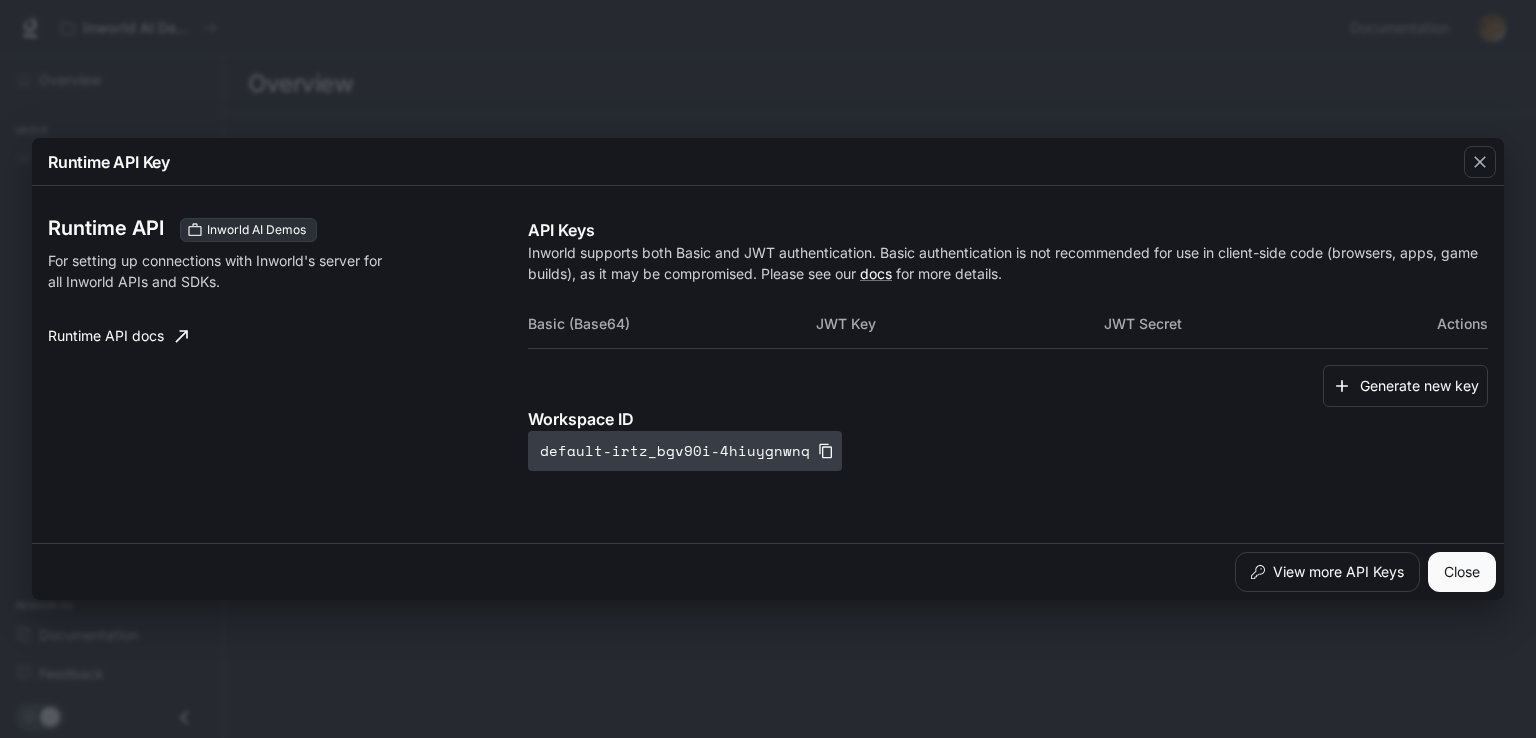 click on "default-irtz_bgv90i-4hiuygnwnq" at bounding box center [685, 451] 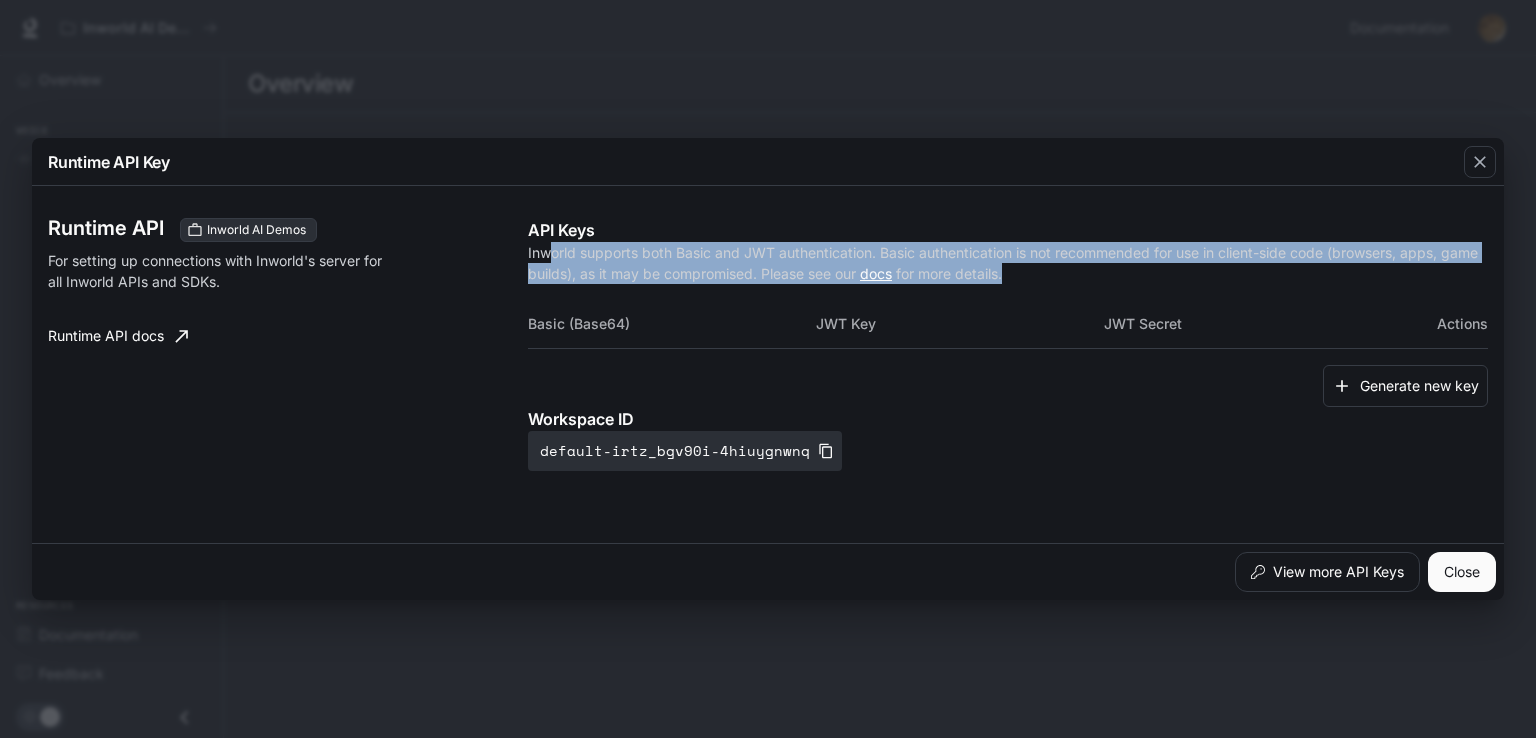drag, startPoint x: 1060, startPoint y: 282, endPoint x: 547, endPoint y: 246, distance: 514.2616 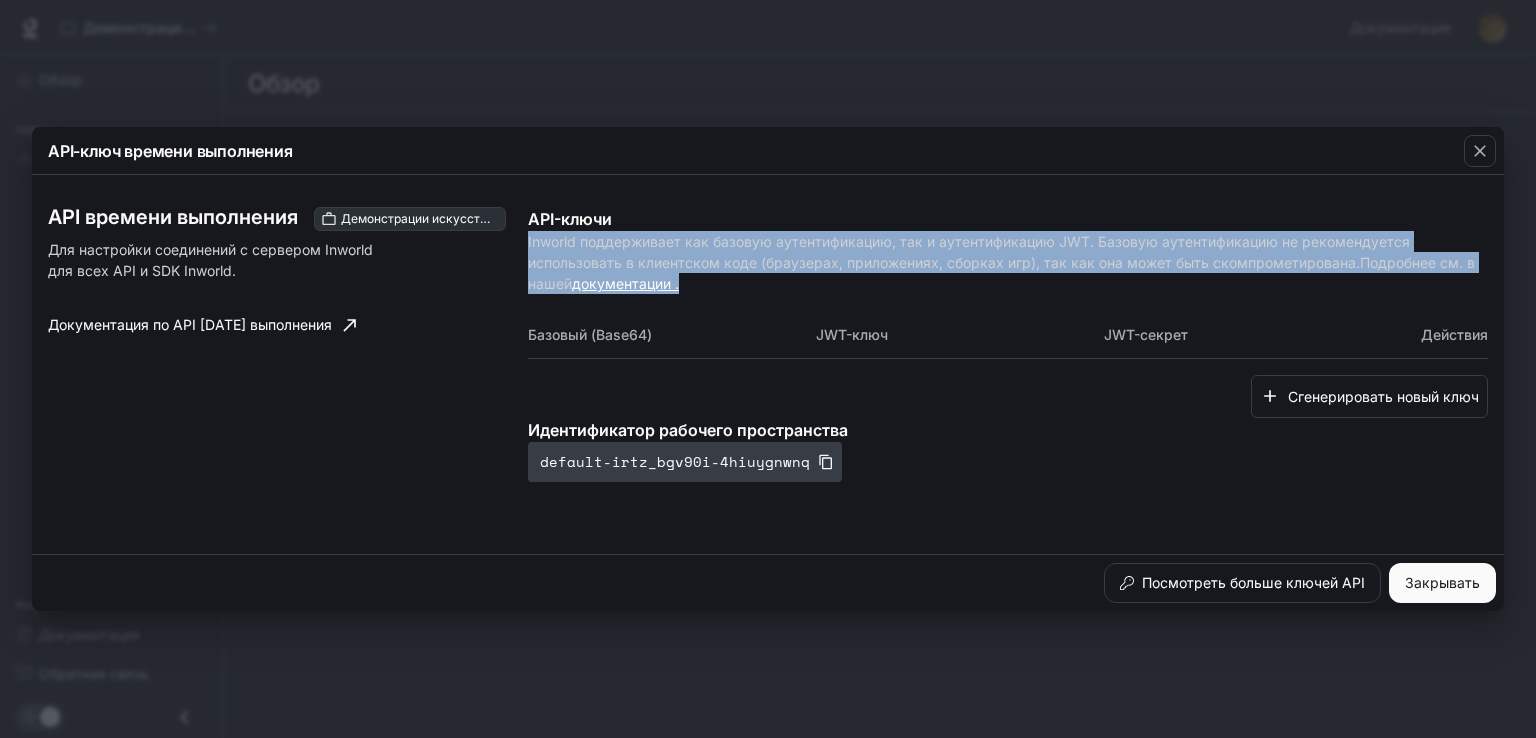 click 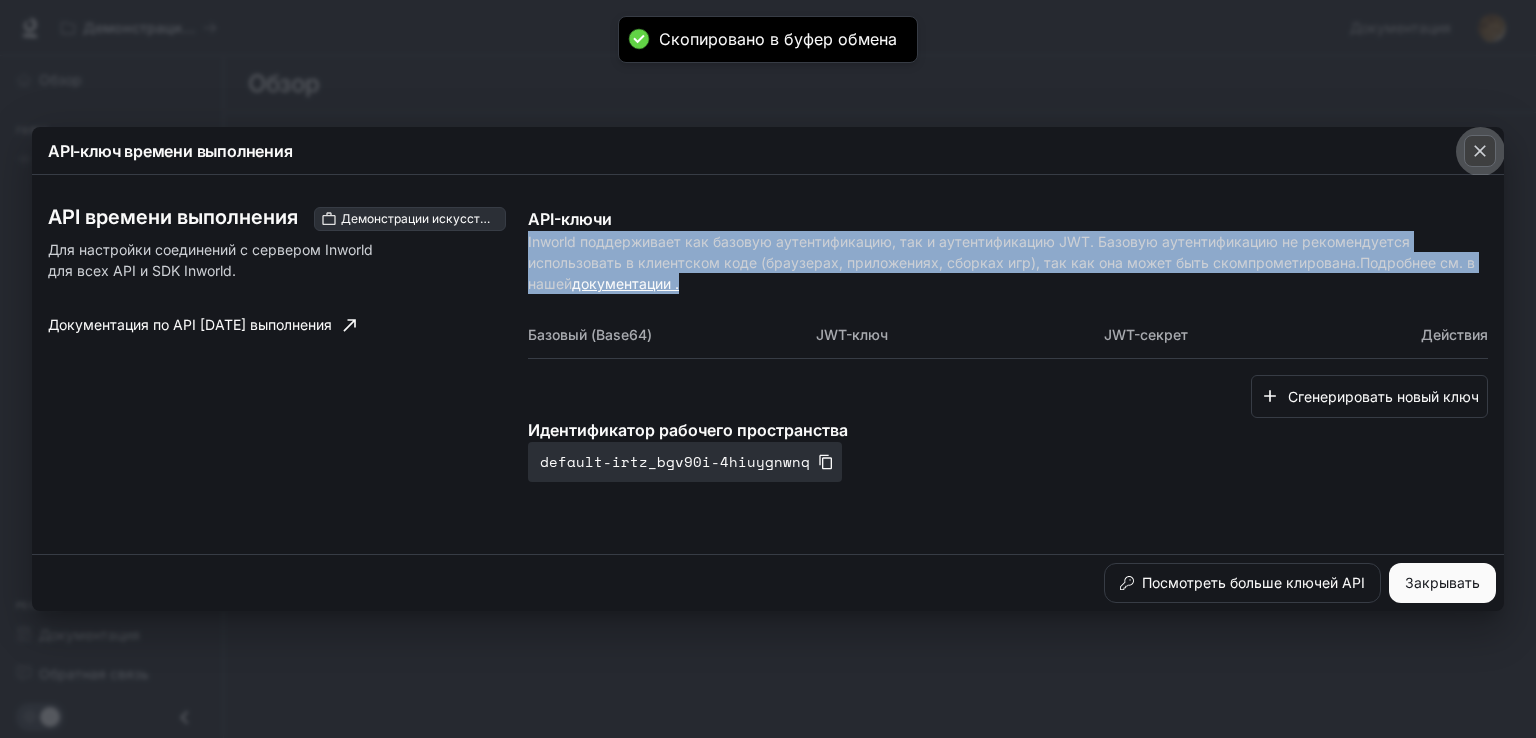 click at bounding box center [1480, 151] 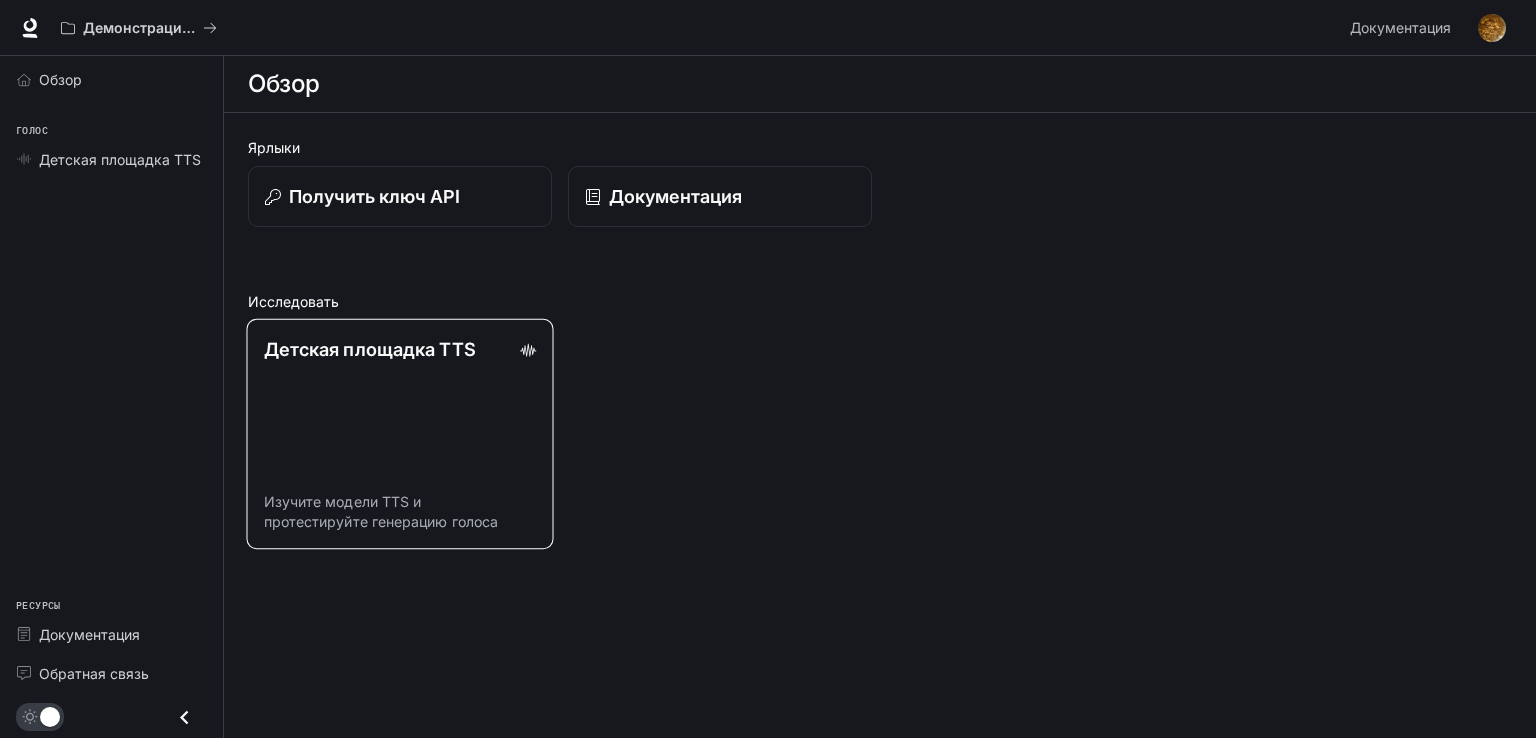 click on "Детская площадка TTS Изучите модели TTS и протестируйте генерацию голоса" at bounding box center (399, 434) 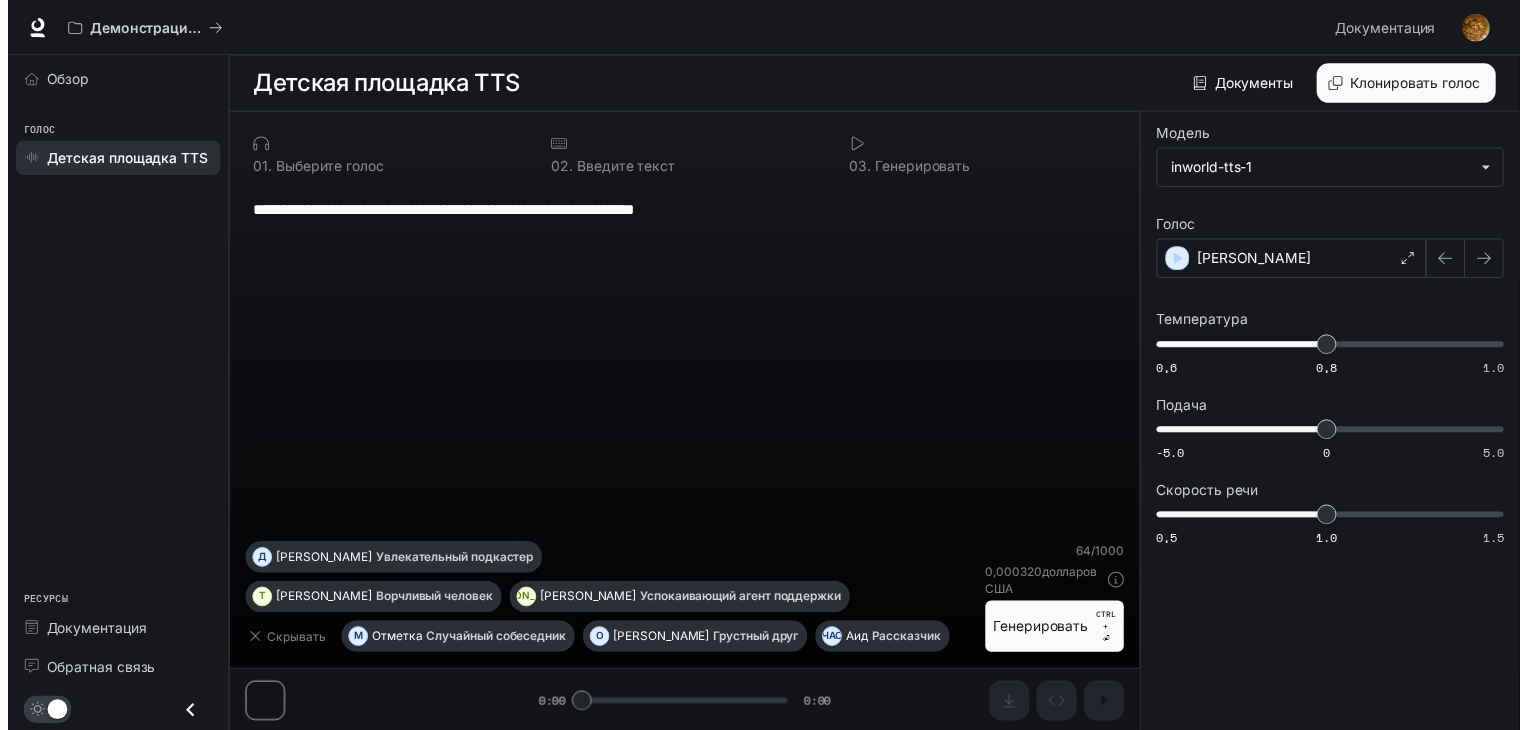 scroll, scrollTop: 0, scrollLeft: 0, axis: both 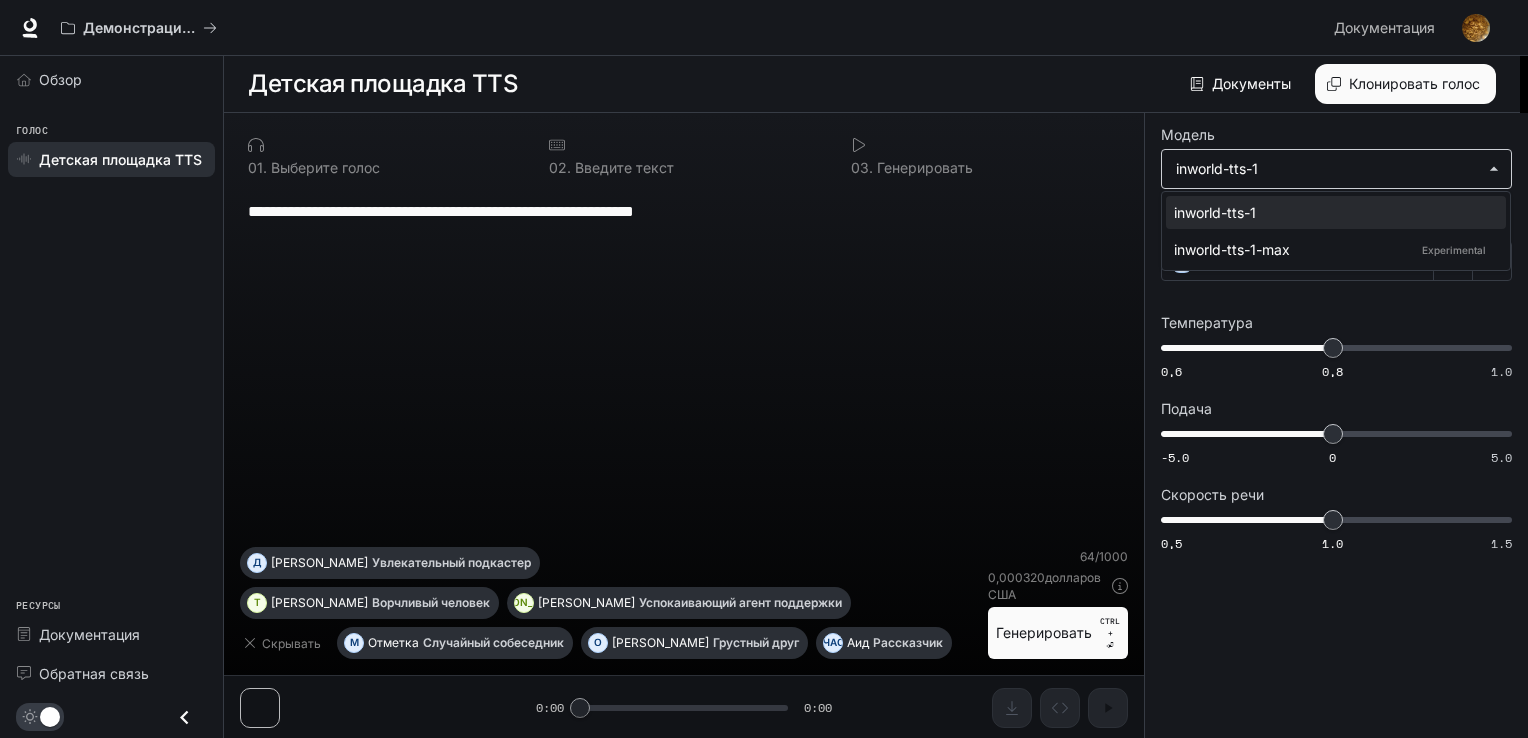click on "**********" at bounding box center [764, 369] 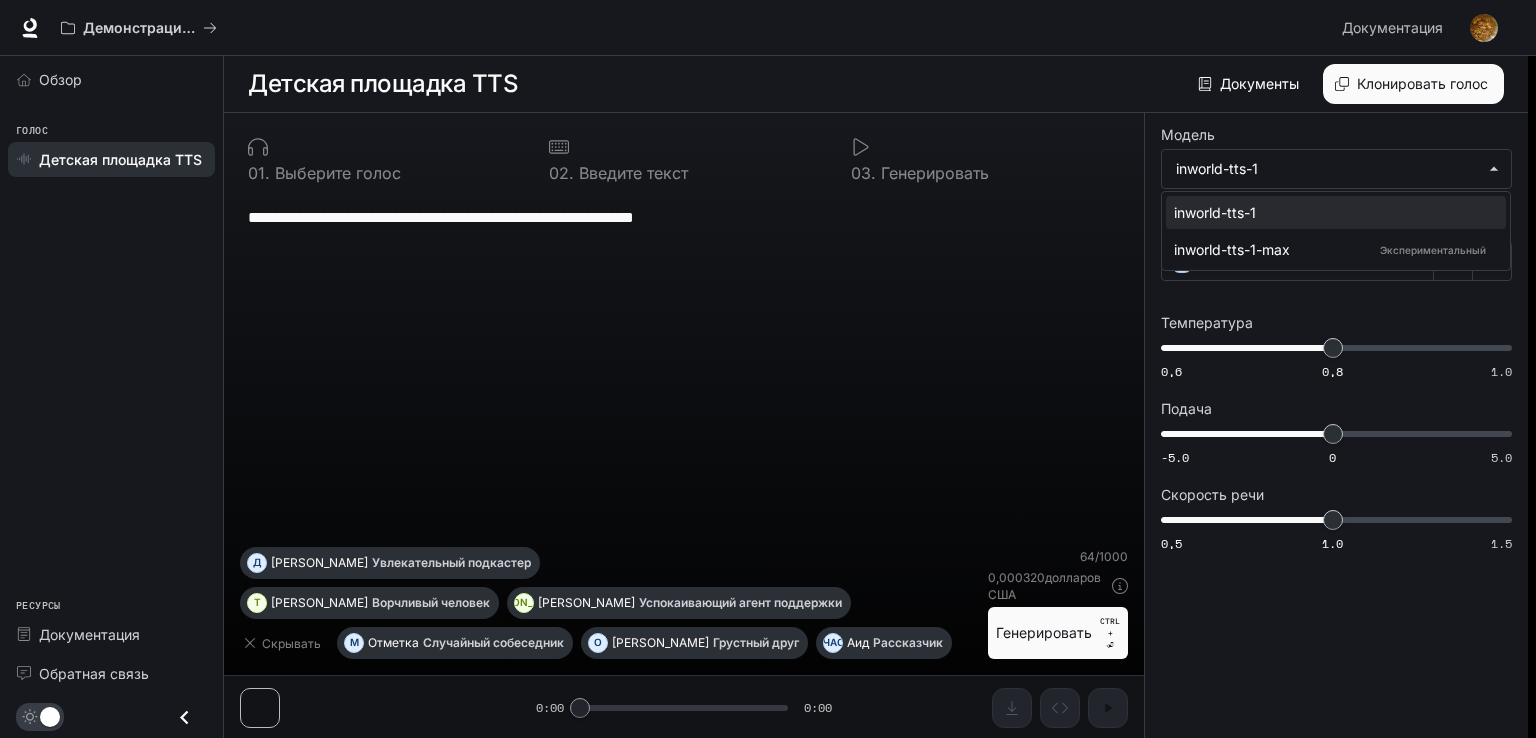 click at bounding box center [768, 369] 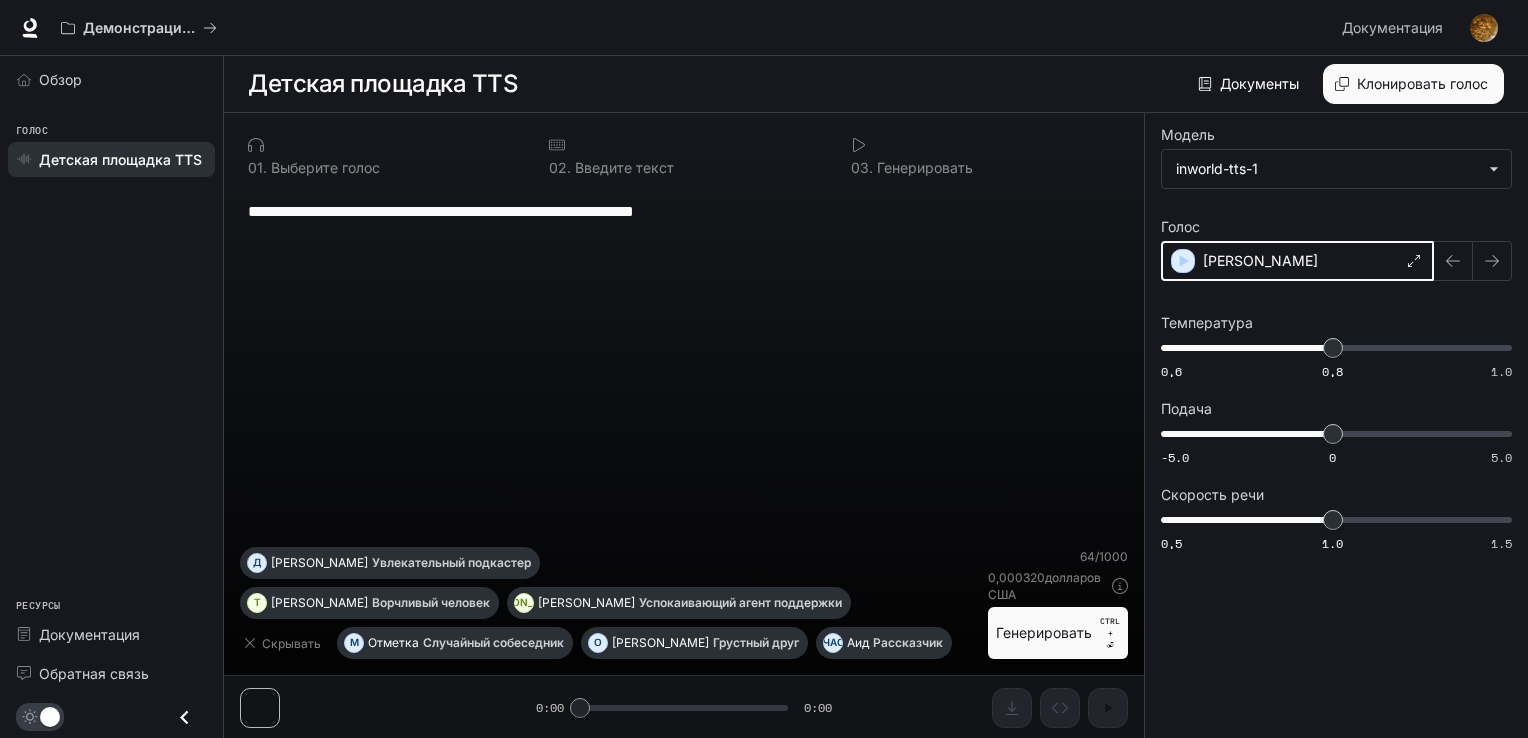 click 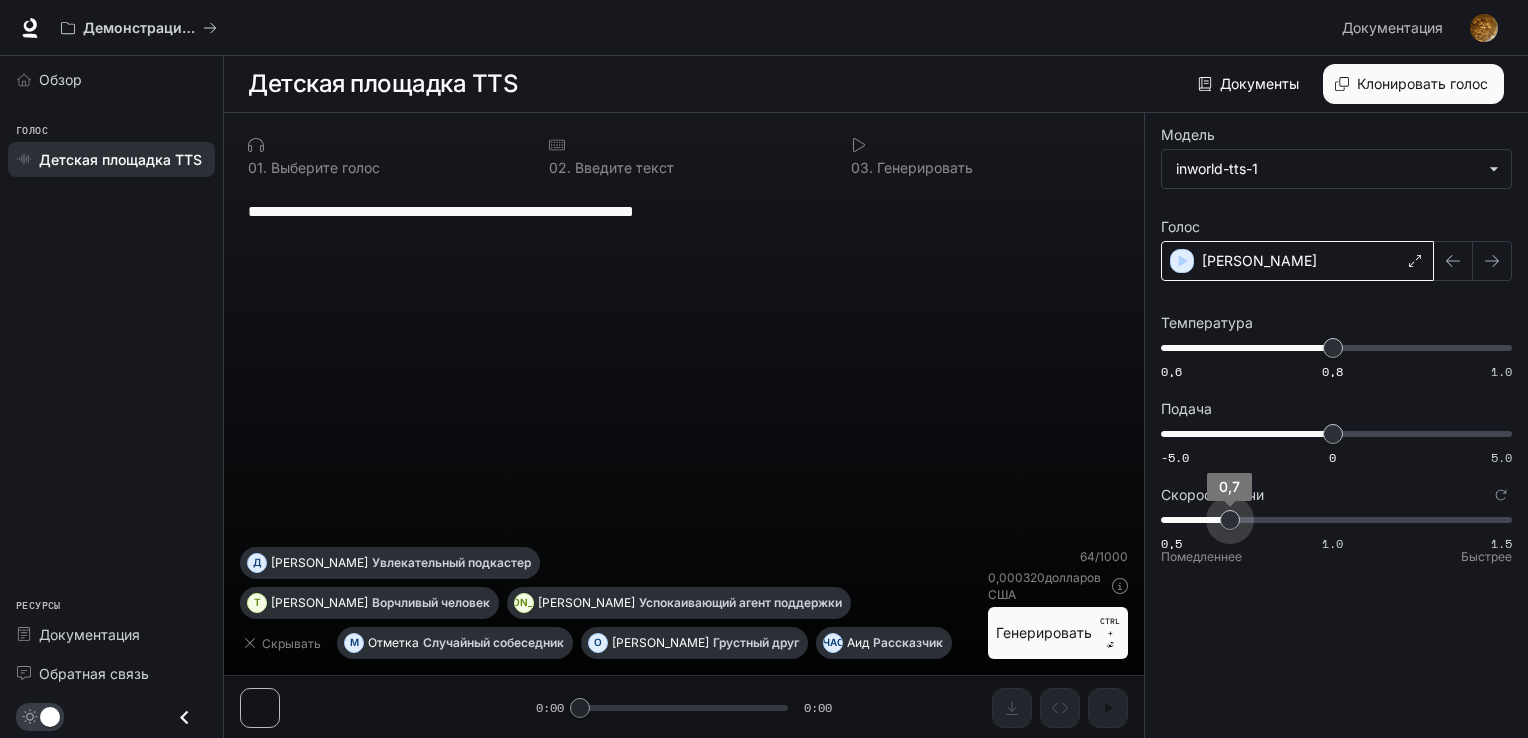type on "***" 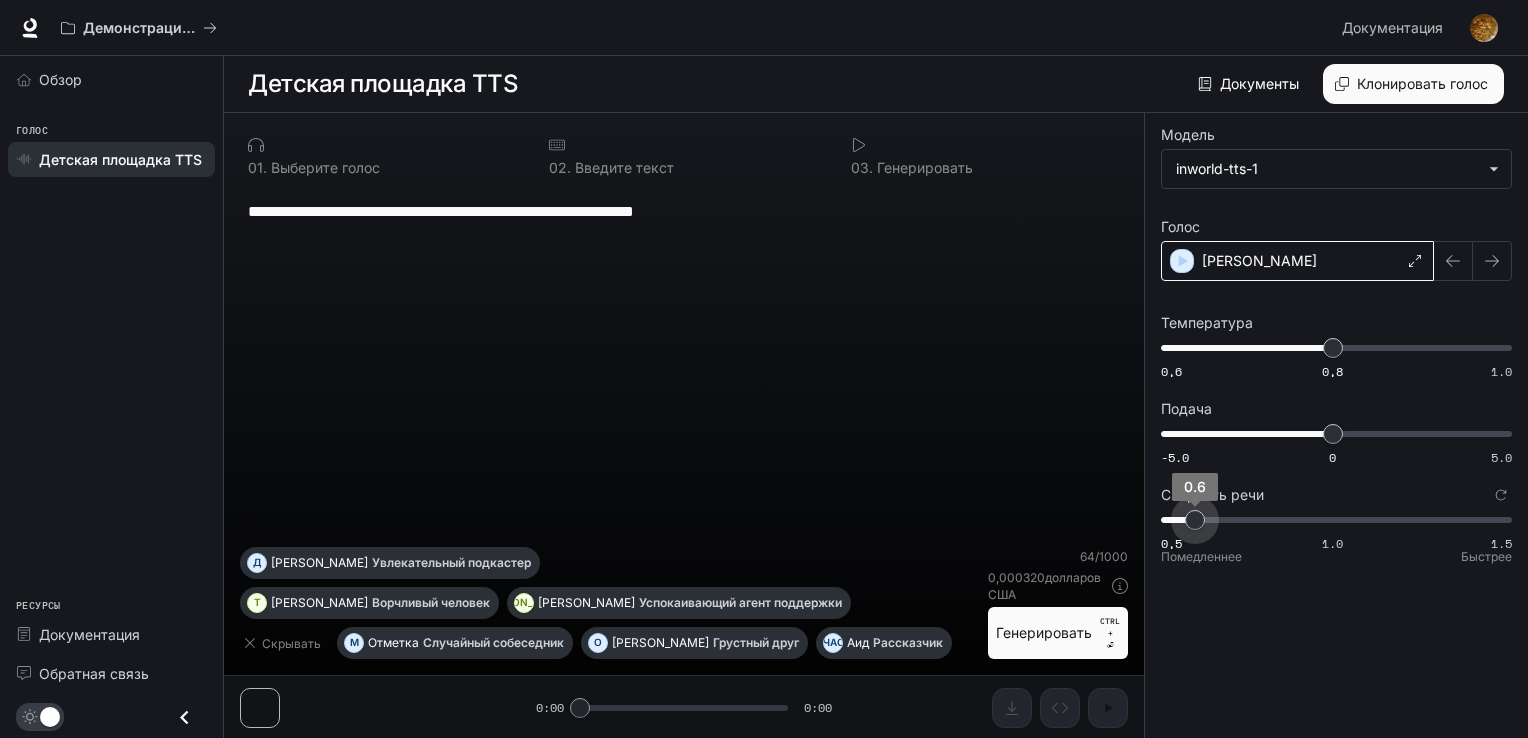 drag, startPoint x: 1339, startPoint y: 514, endPoint x: 1207, endPoint y: 505, distance: 132.30646 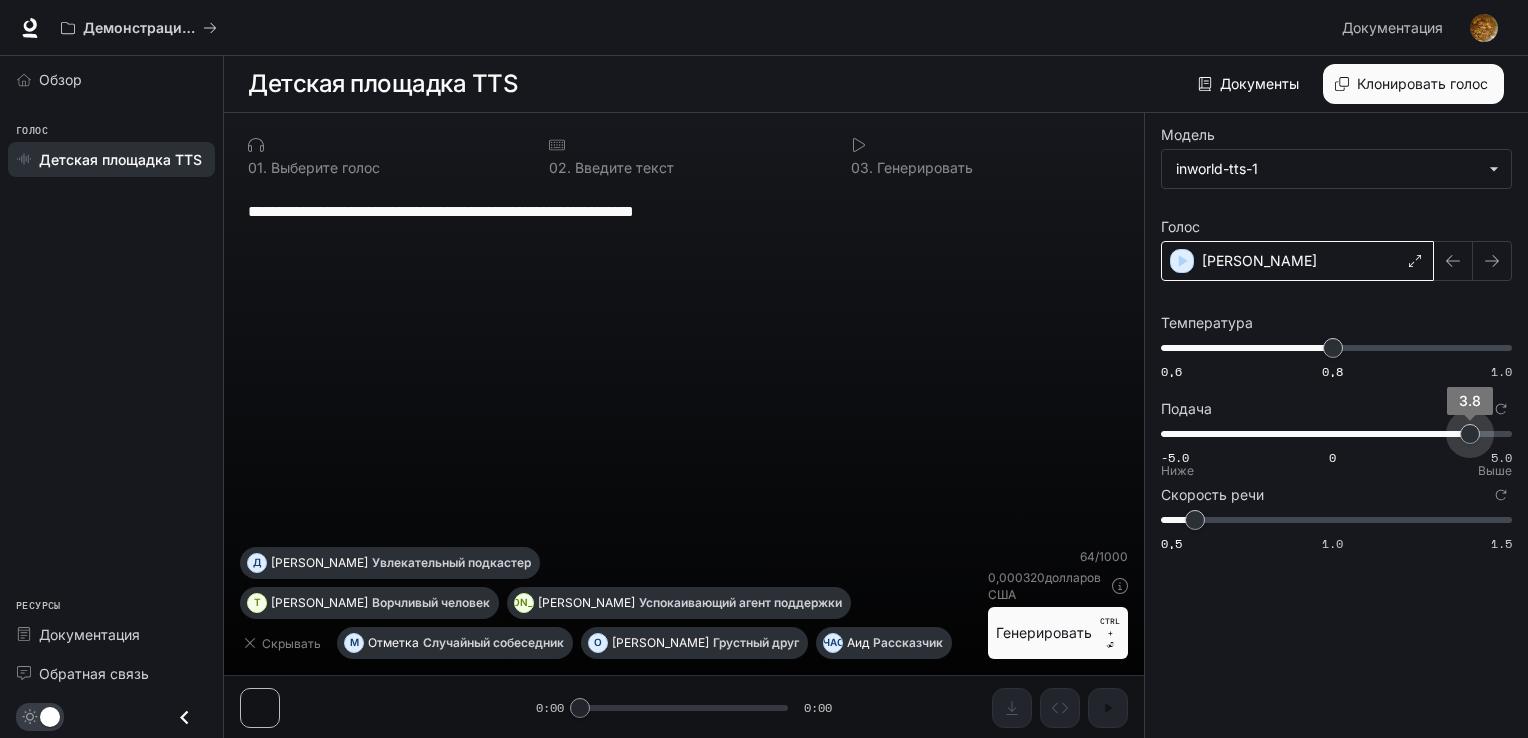 type on "***" 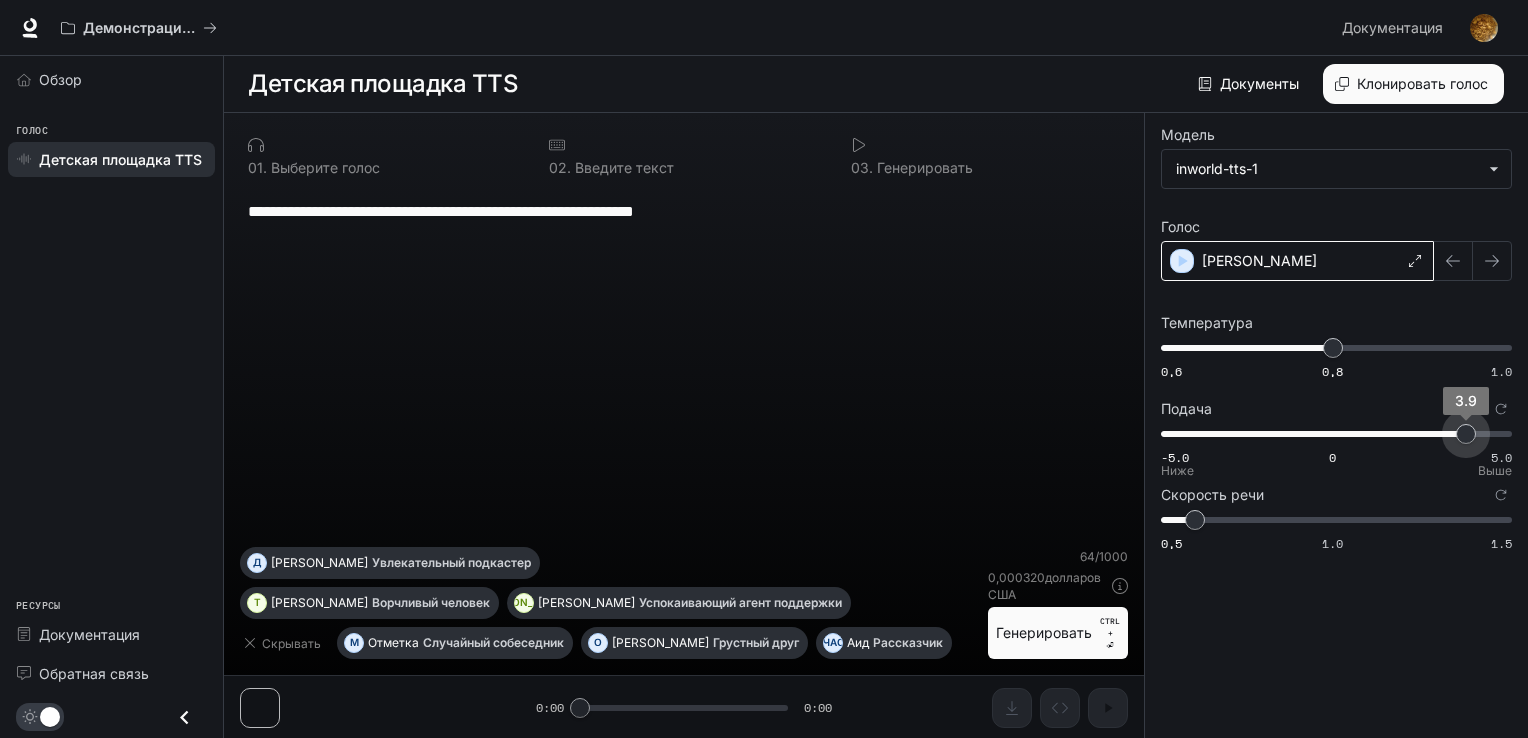 drag, startPoint x: 1336, startPoint y: 429, endPoint x: 1466, endPoint y: 443, distance: 130.75168 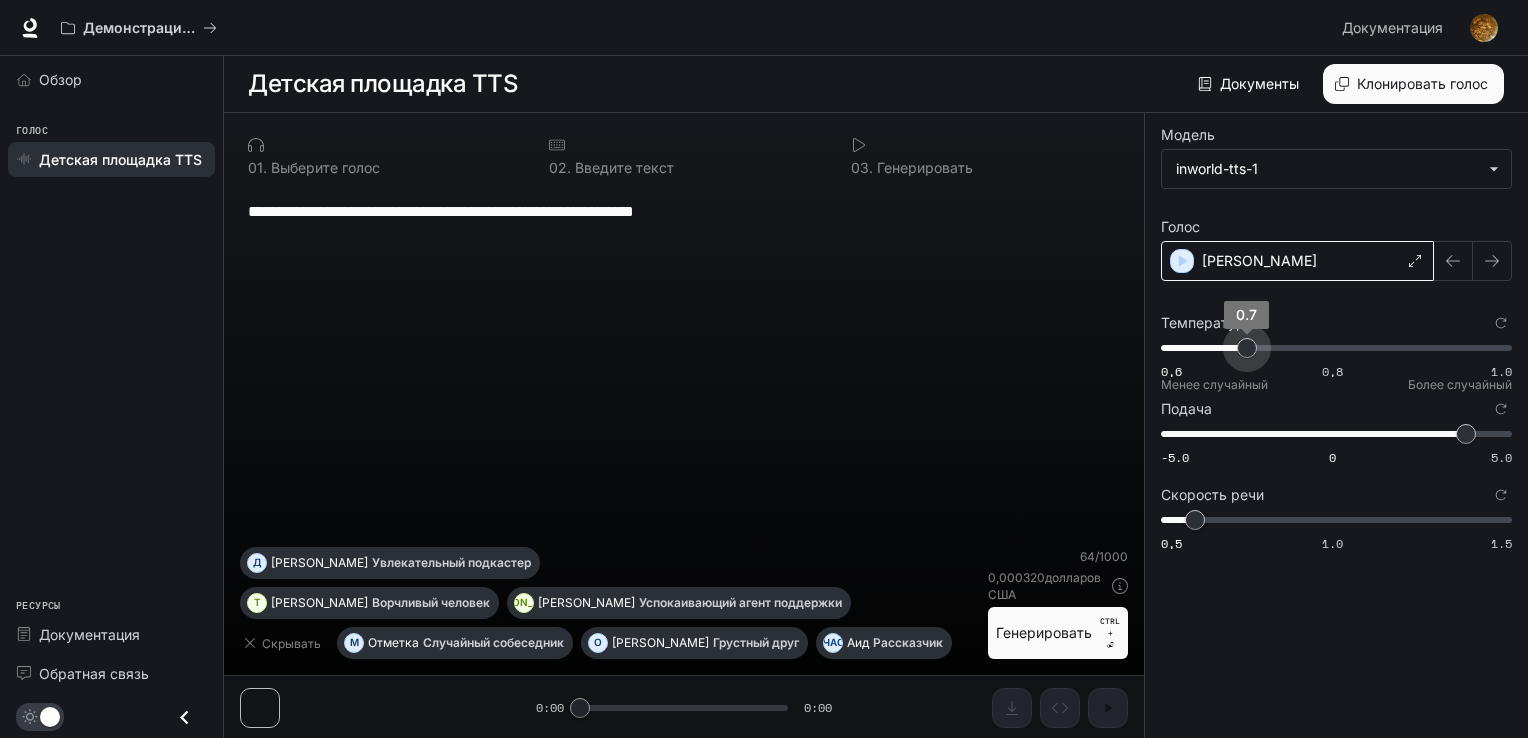 type on "****" 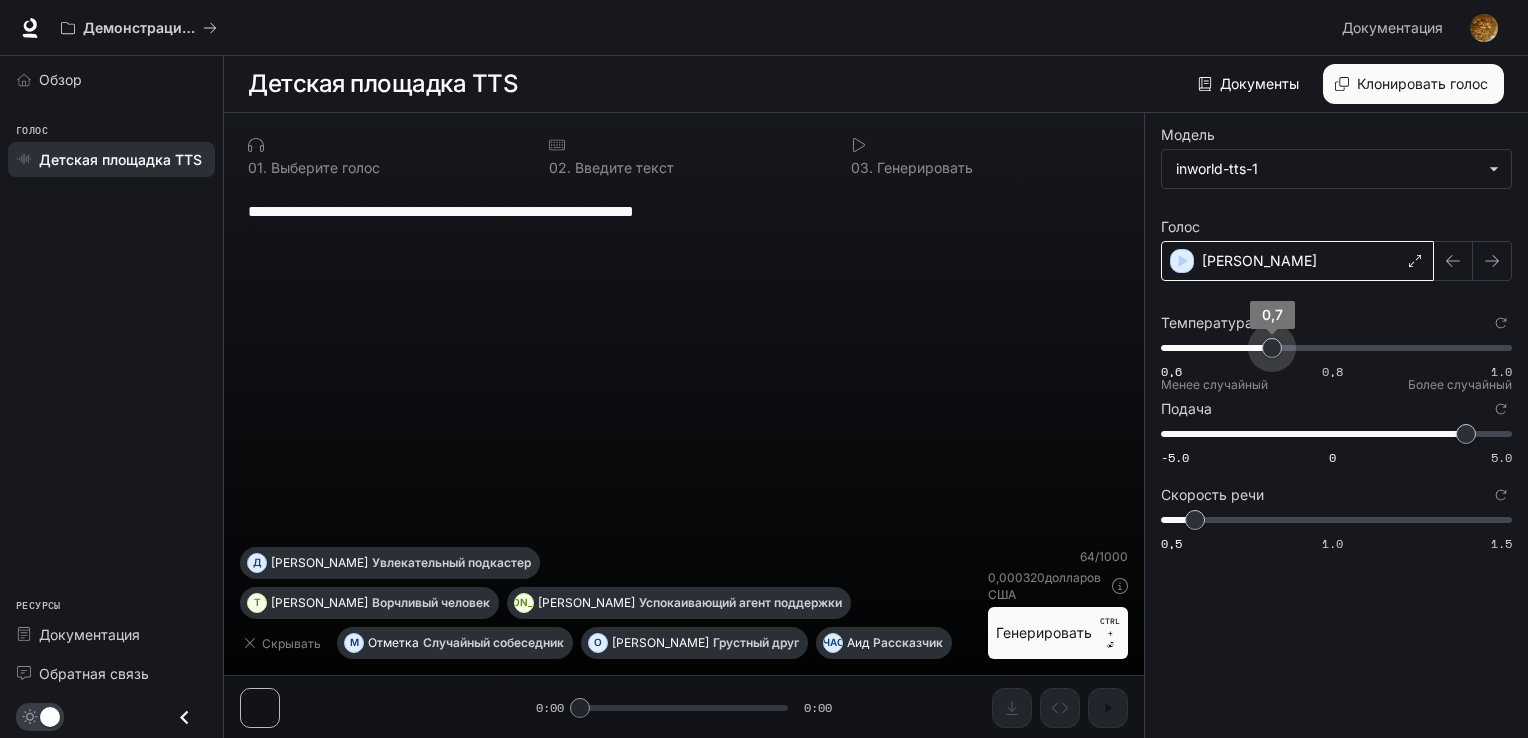 drag, startPoint x: 1328, startPoint y: 345, endPoint x: 1273, endPoint y: 345, distance: 55 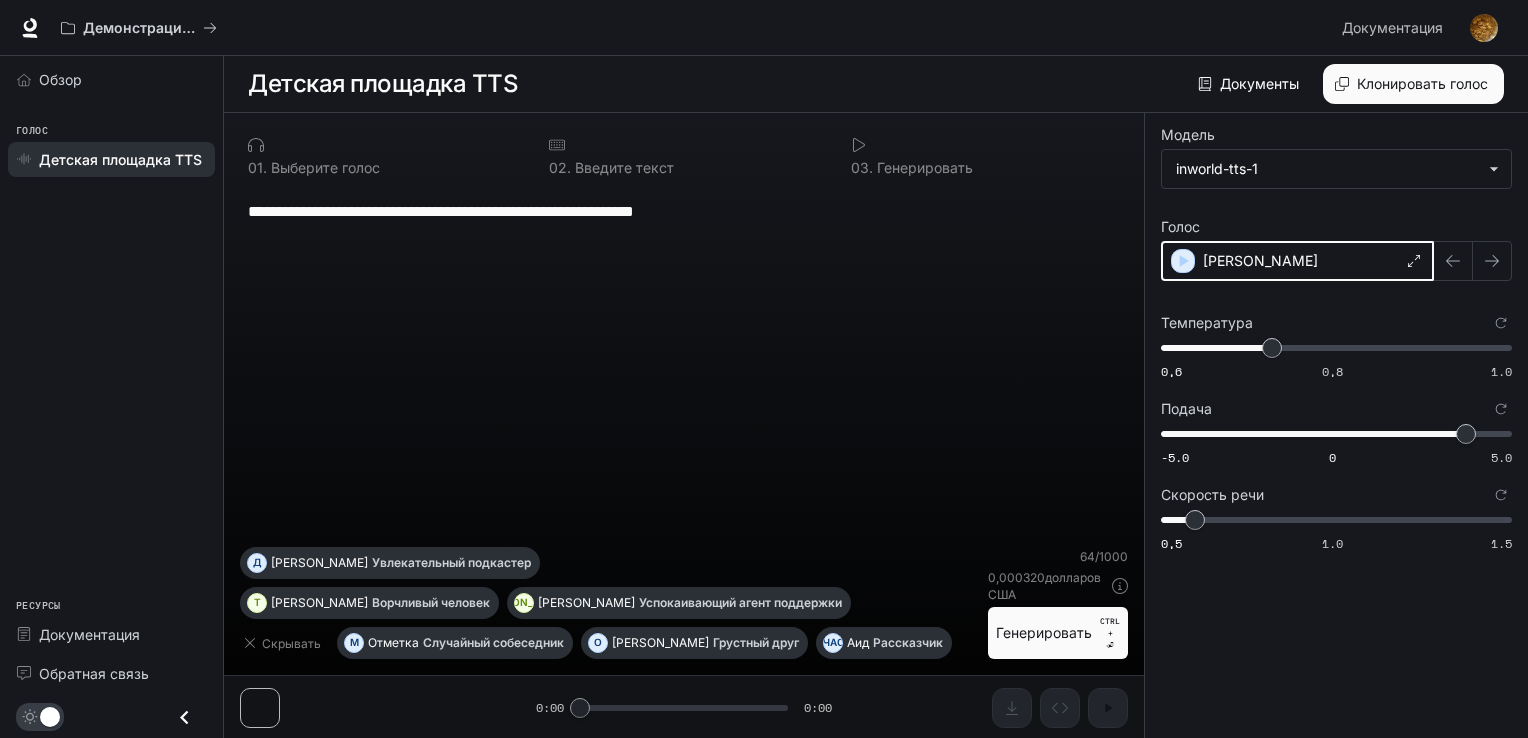 click 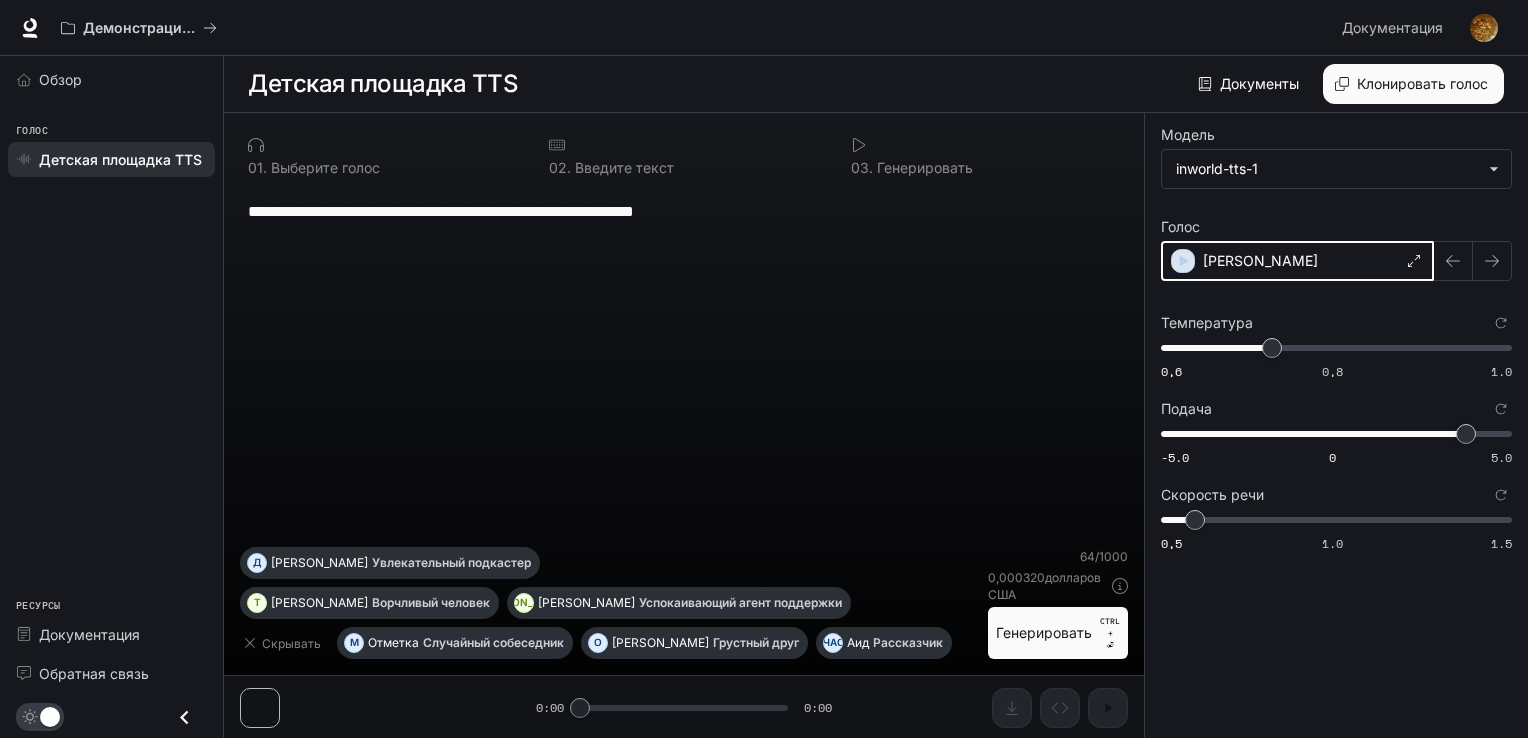 click 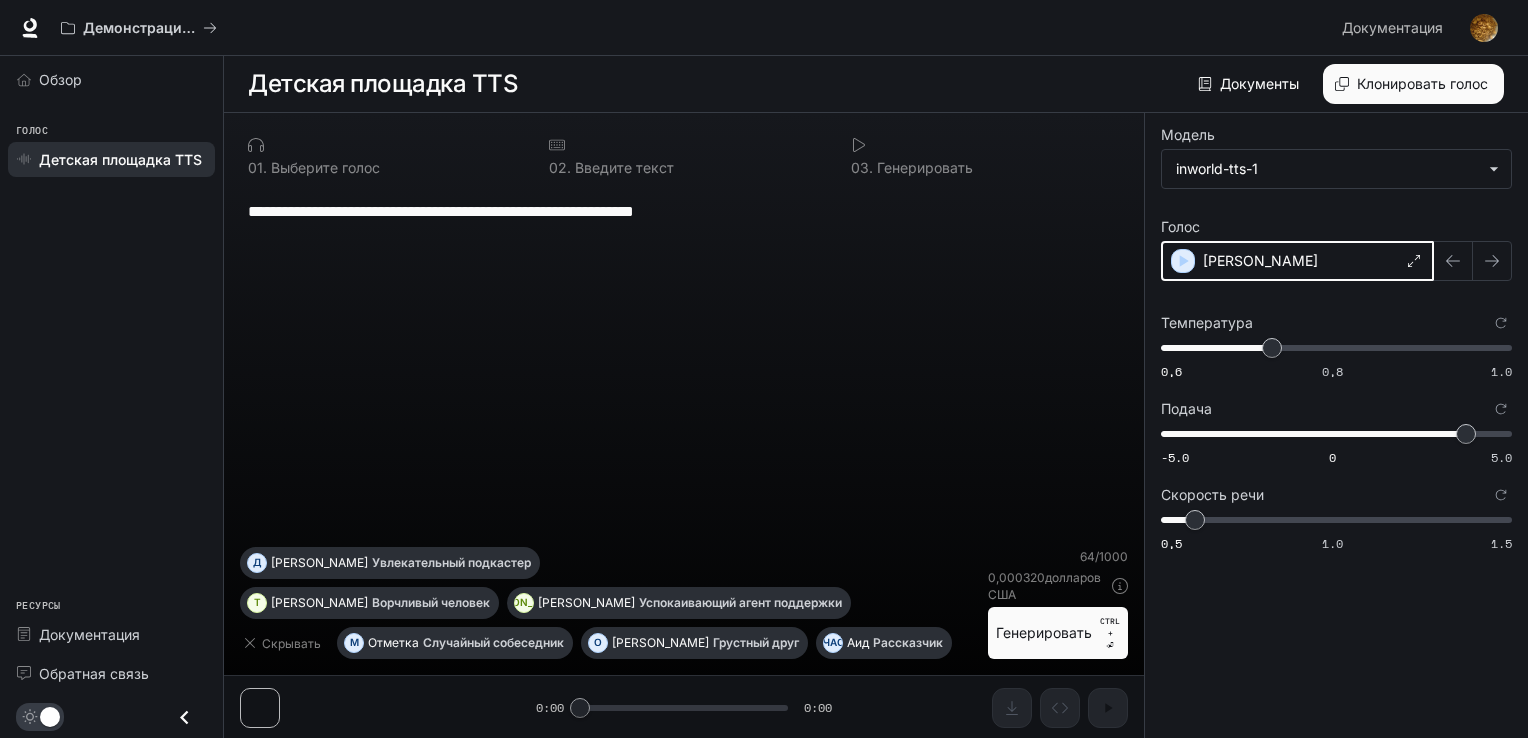 click 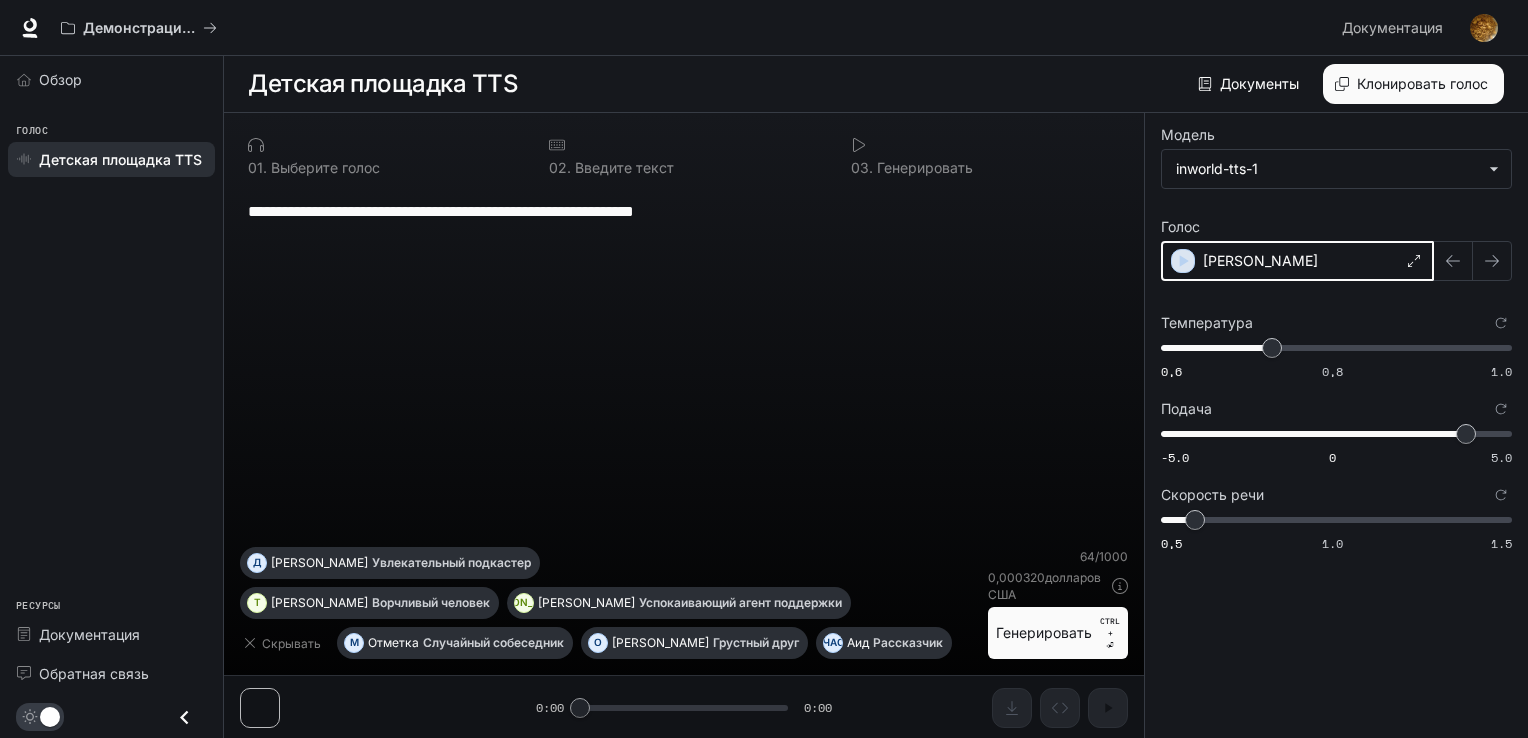 click 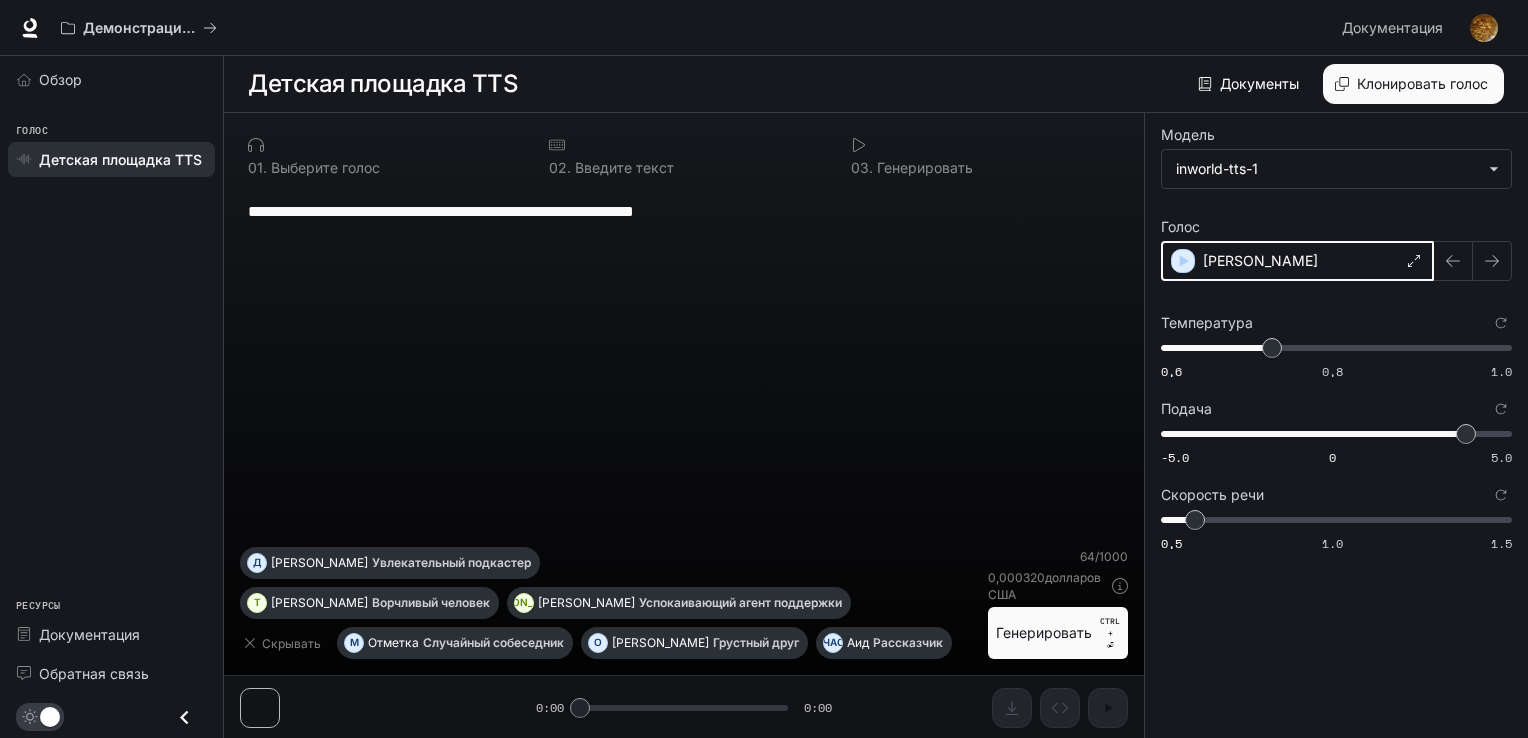 click 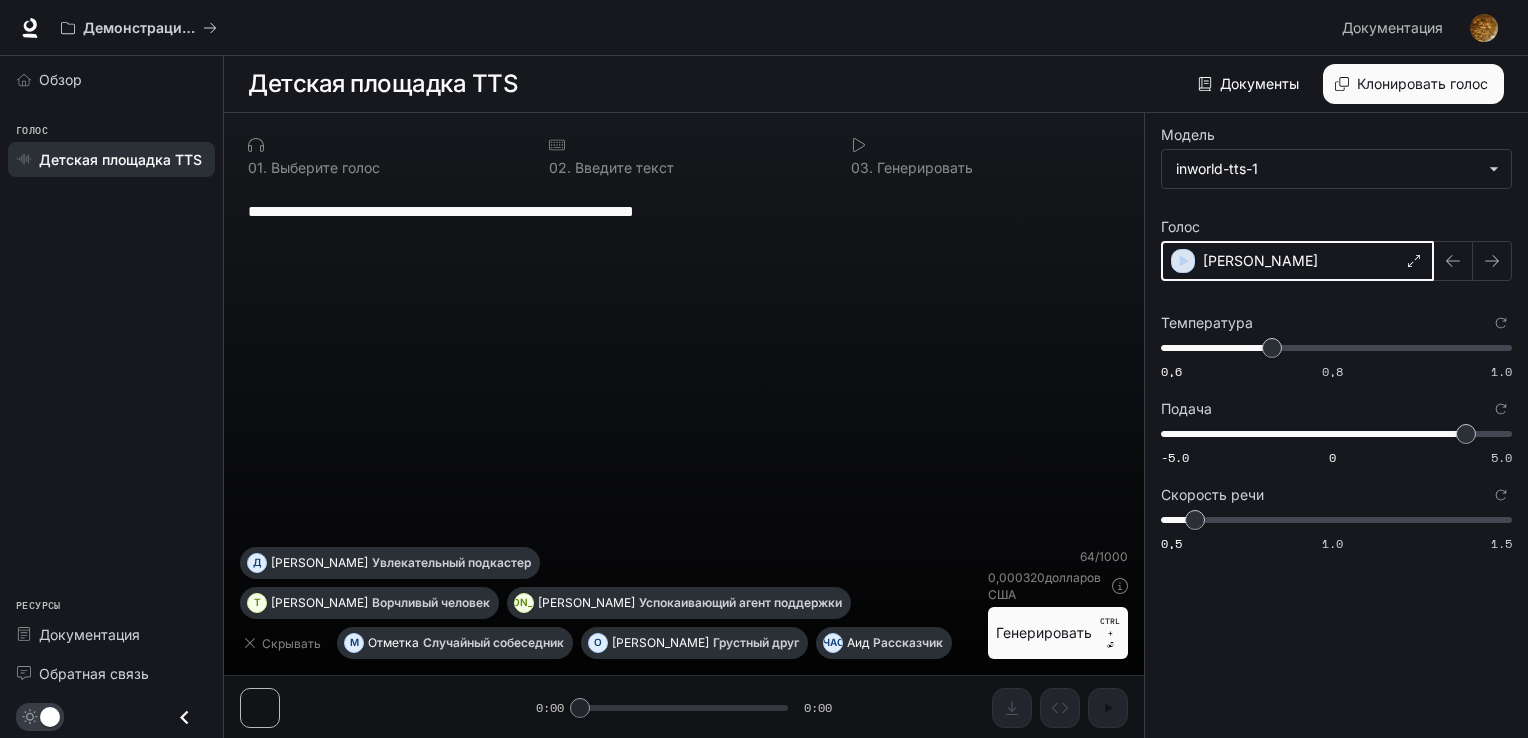click 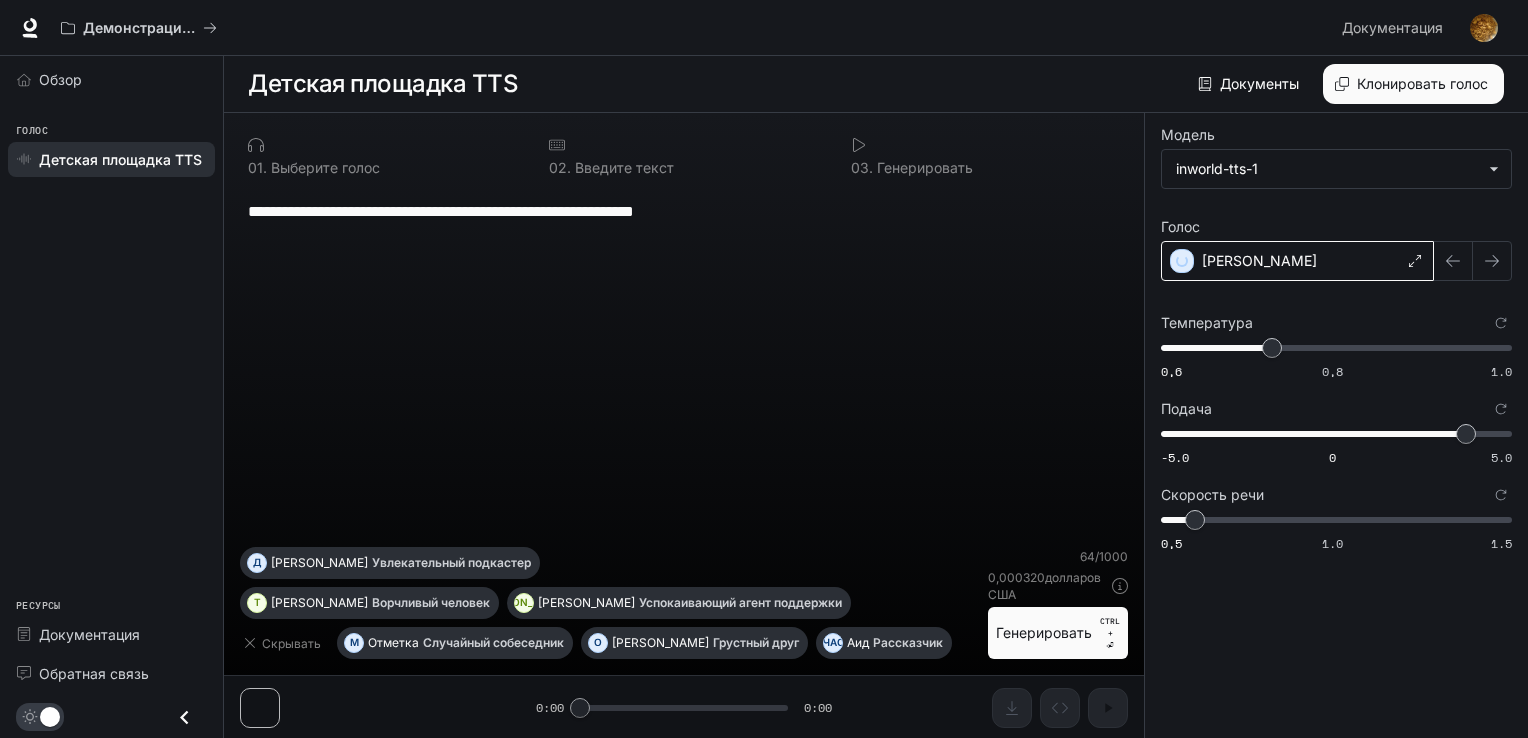 click on "[PERSON_NAME]" at bounding box center (1297, 261) 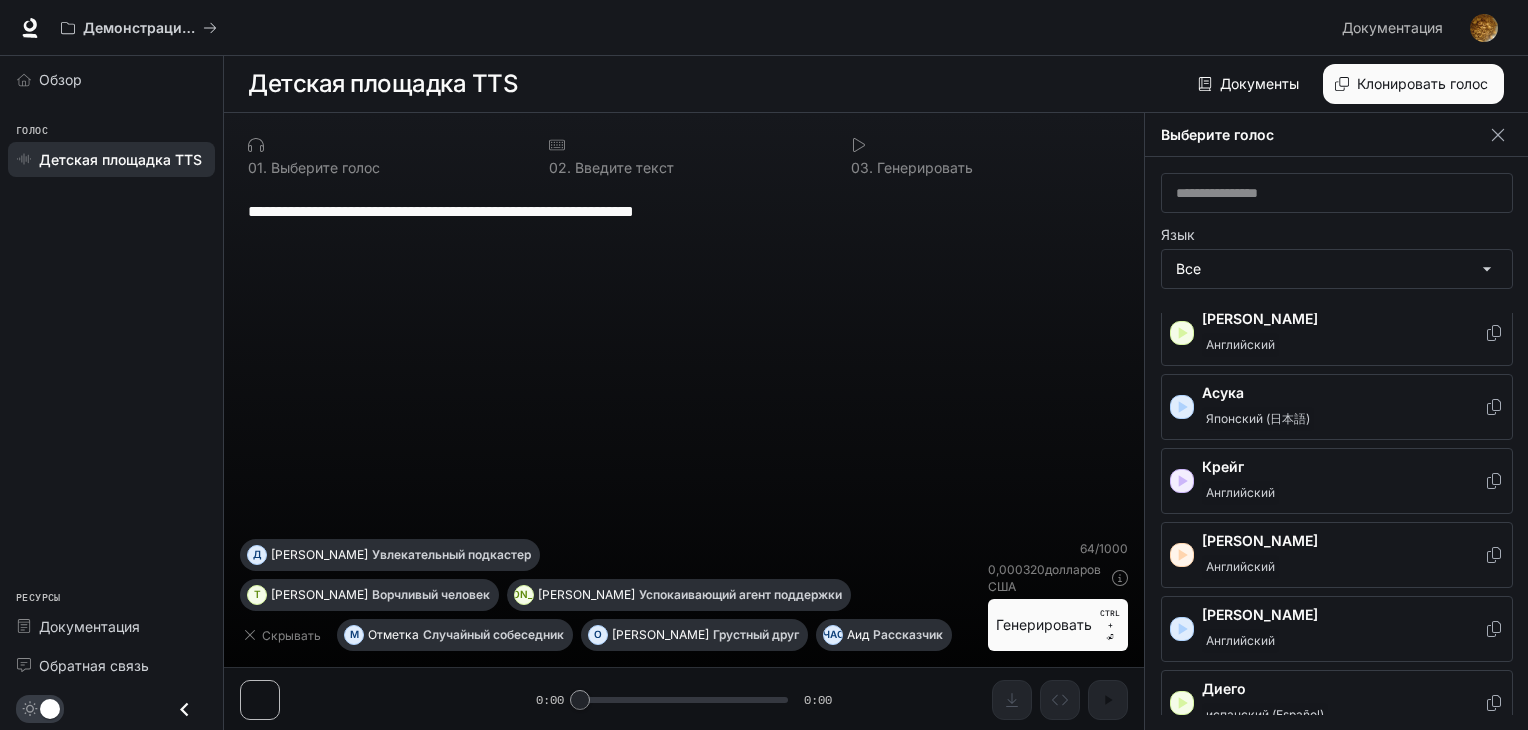 scroll, scrollTop: 200, scrollLeft: 0, axis: vertical 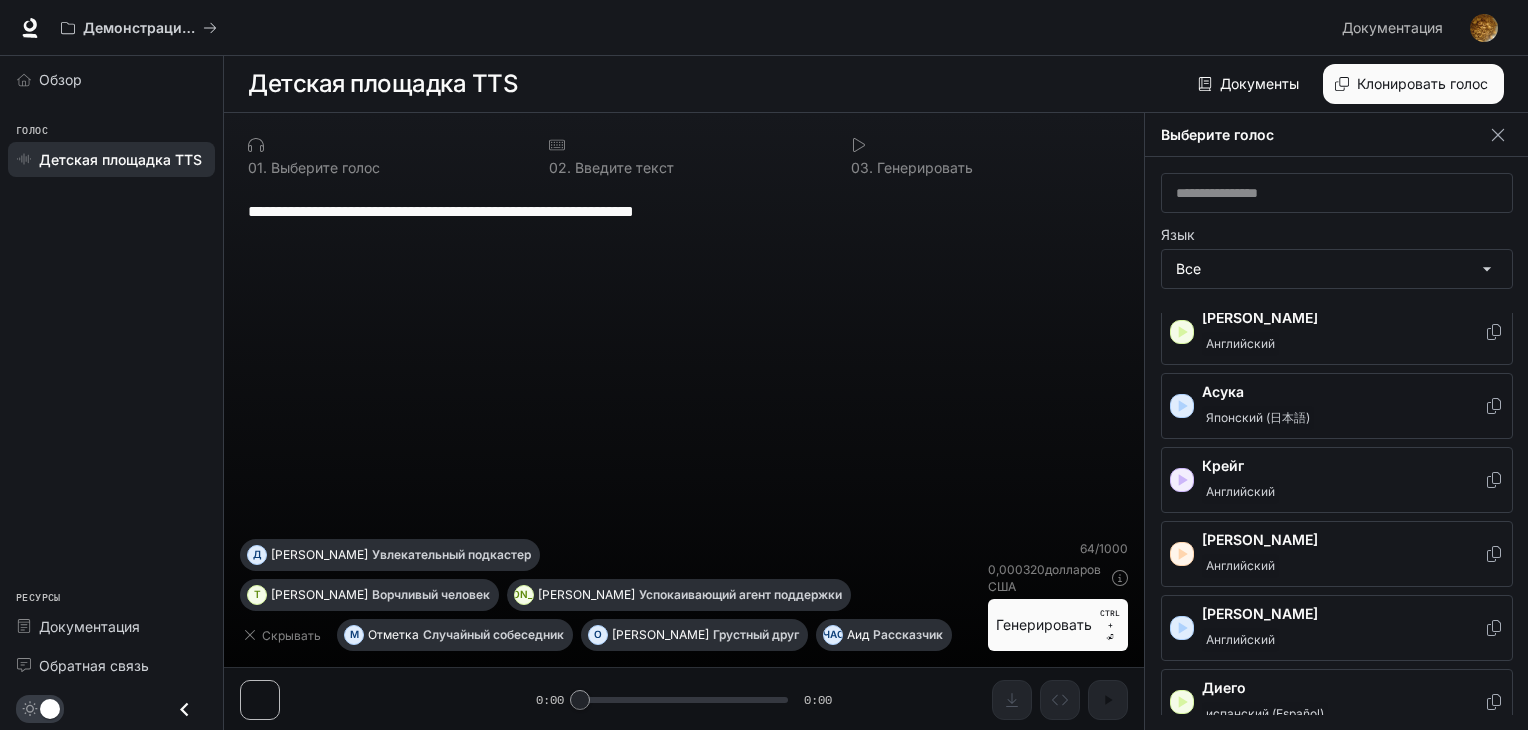 click on "Асука" at bounding box center (1343, 392) 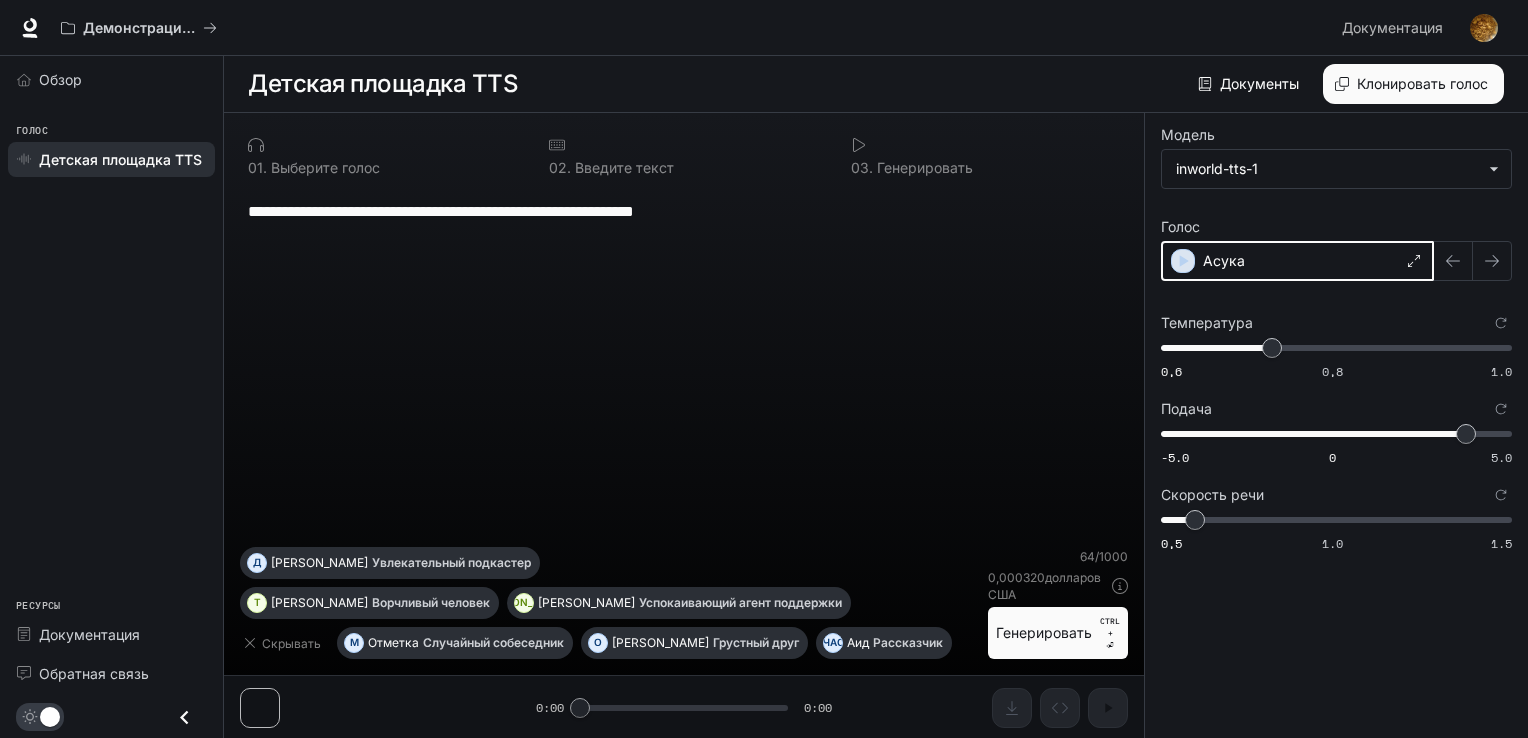 click 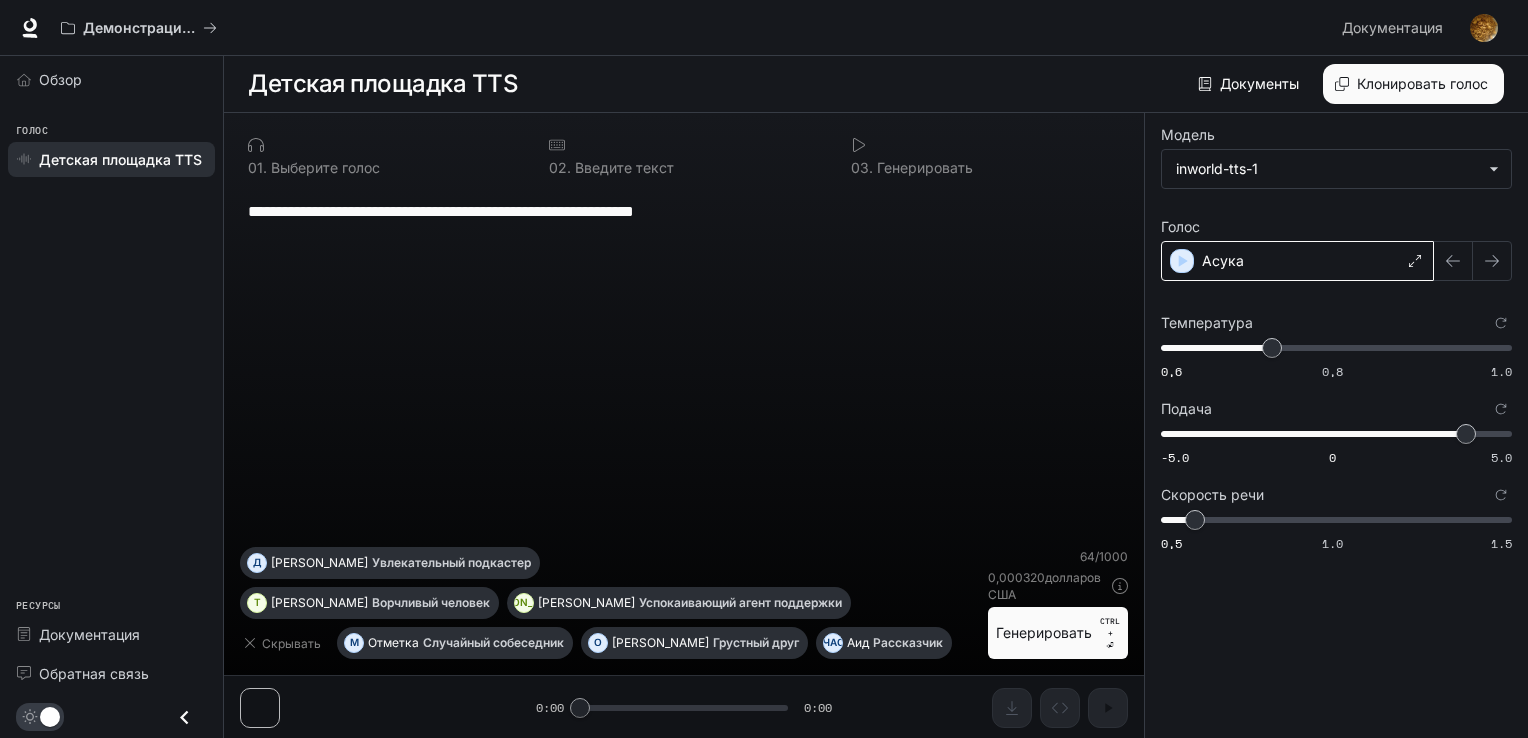 click on "Асука" at bounding box center [1297, 261] 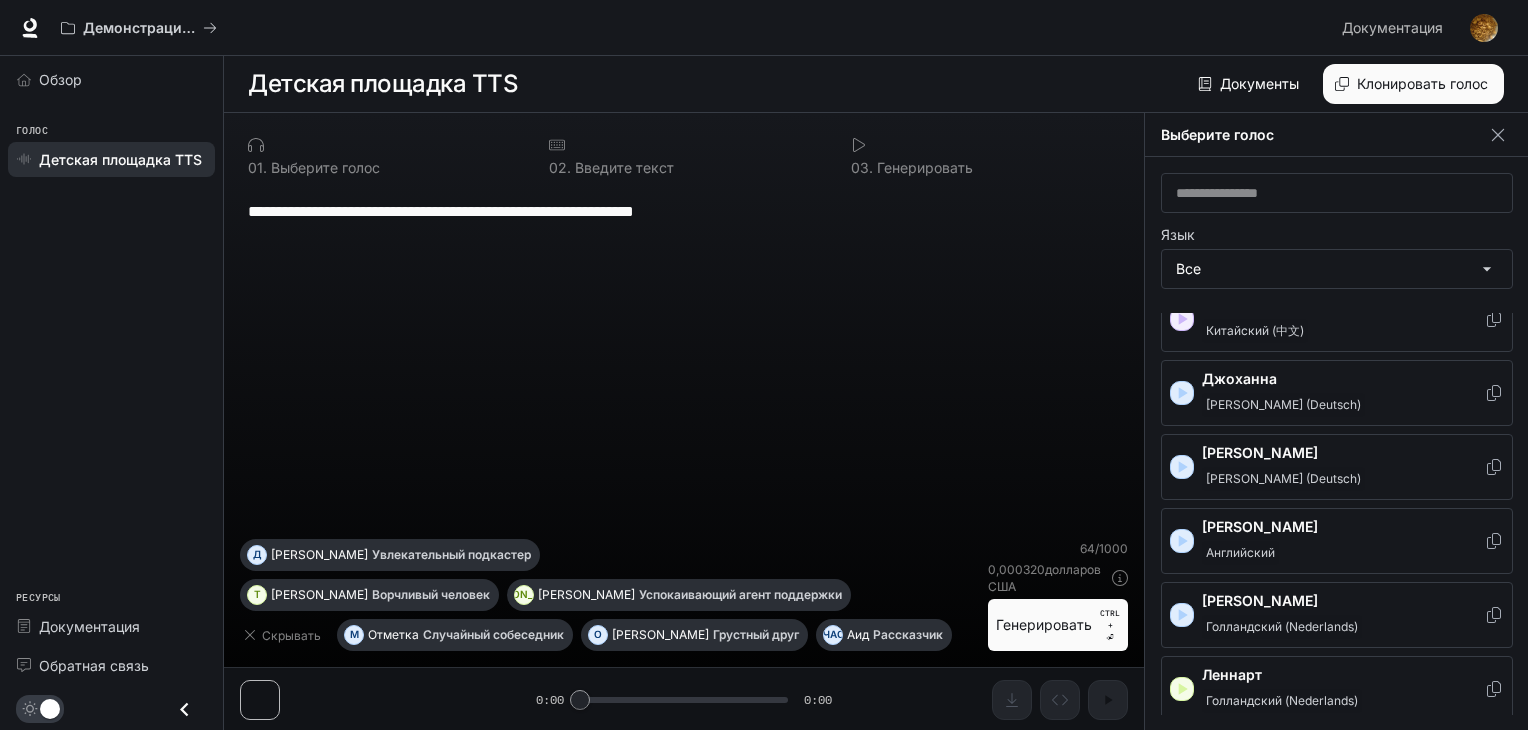 scroll, scrollTop: 1296, scrollLeft: 0, axis: vertical 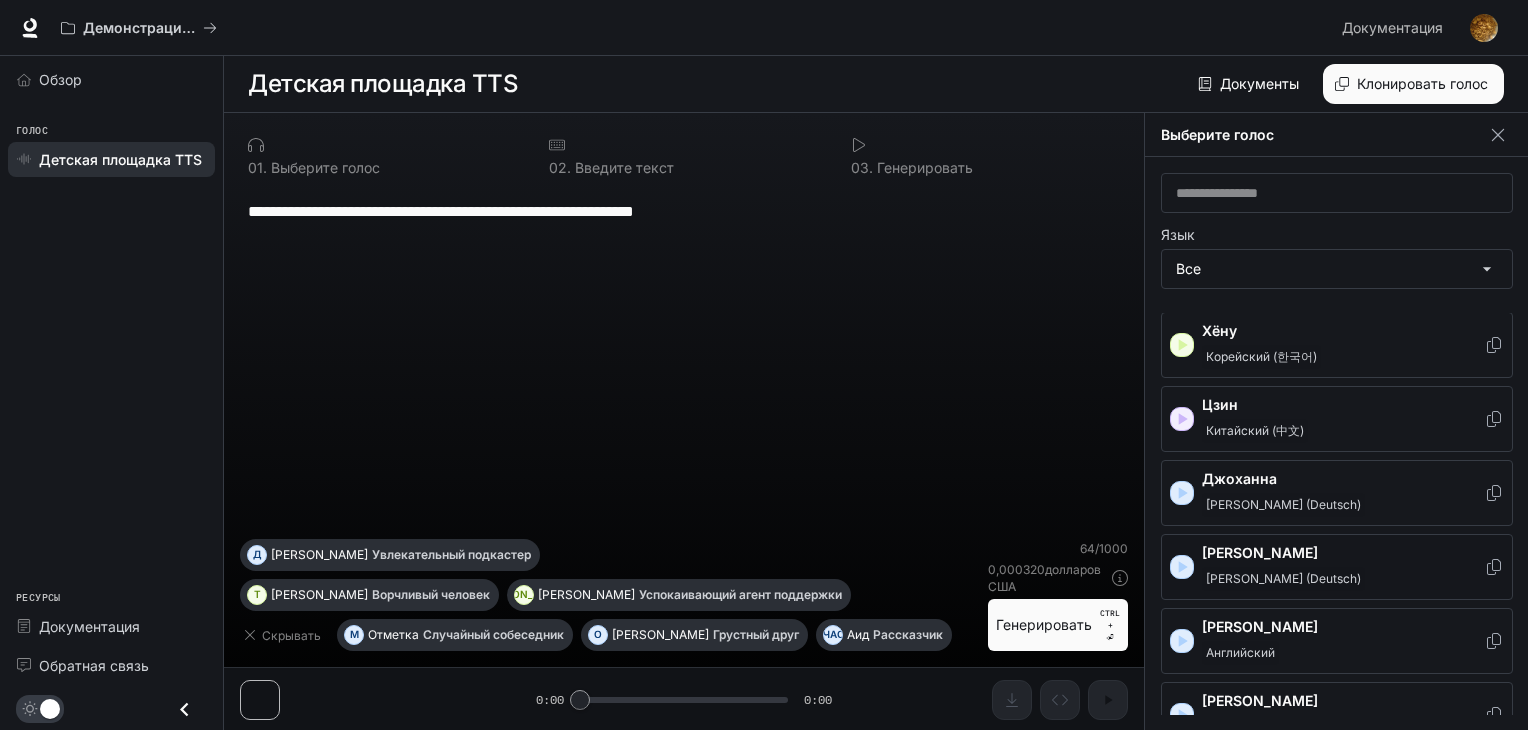 click on "[PERSON_NAME] (Deutsch)" at bounding box center [1343, 567] 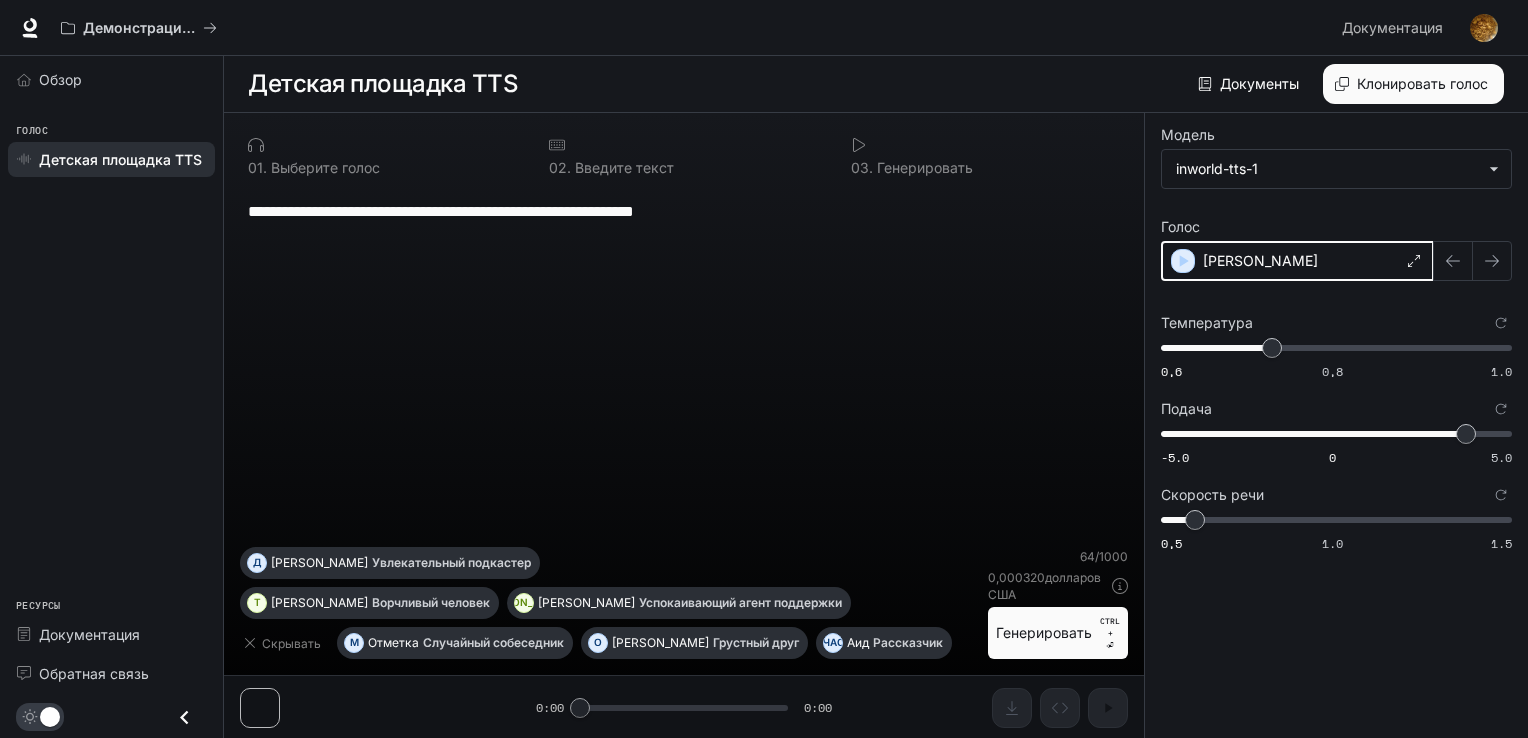 click 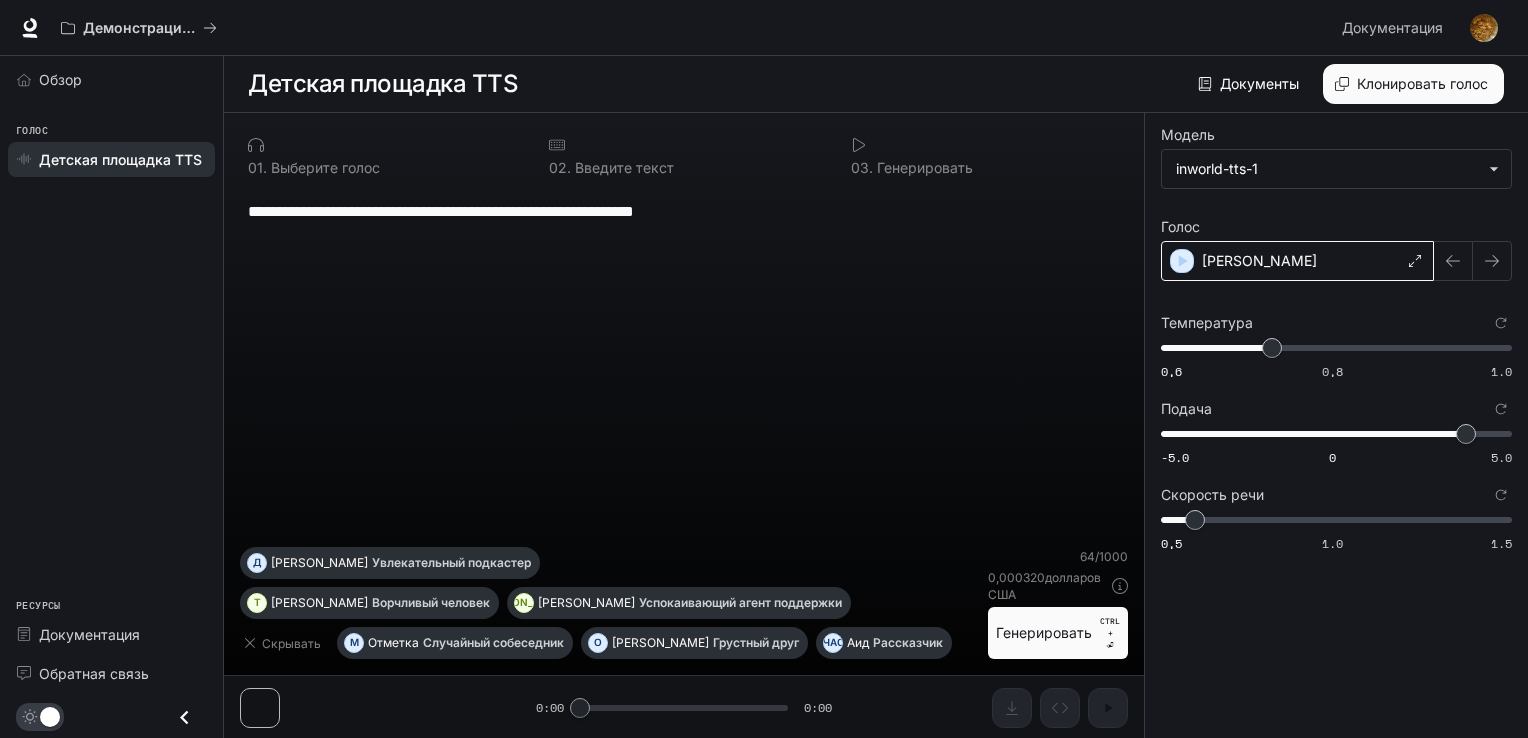 click on "[PERSON_NAME]" at bounding box center (1297, 261) 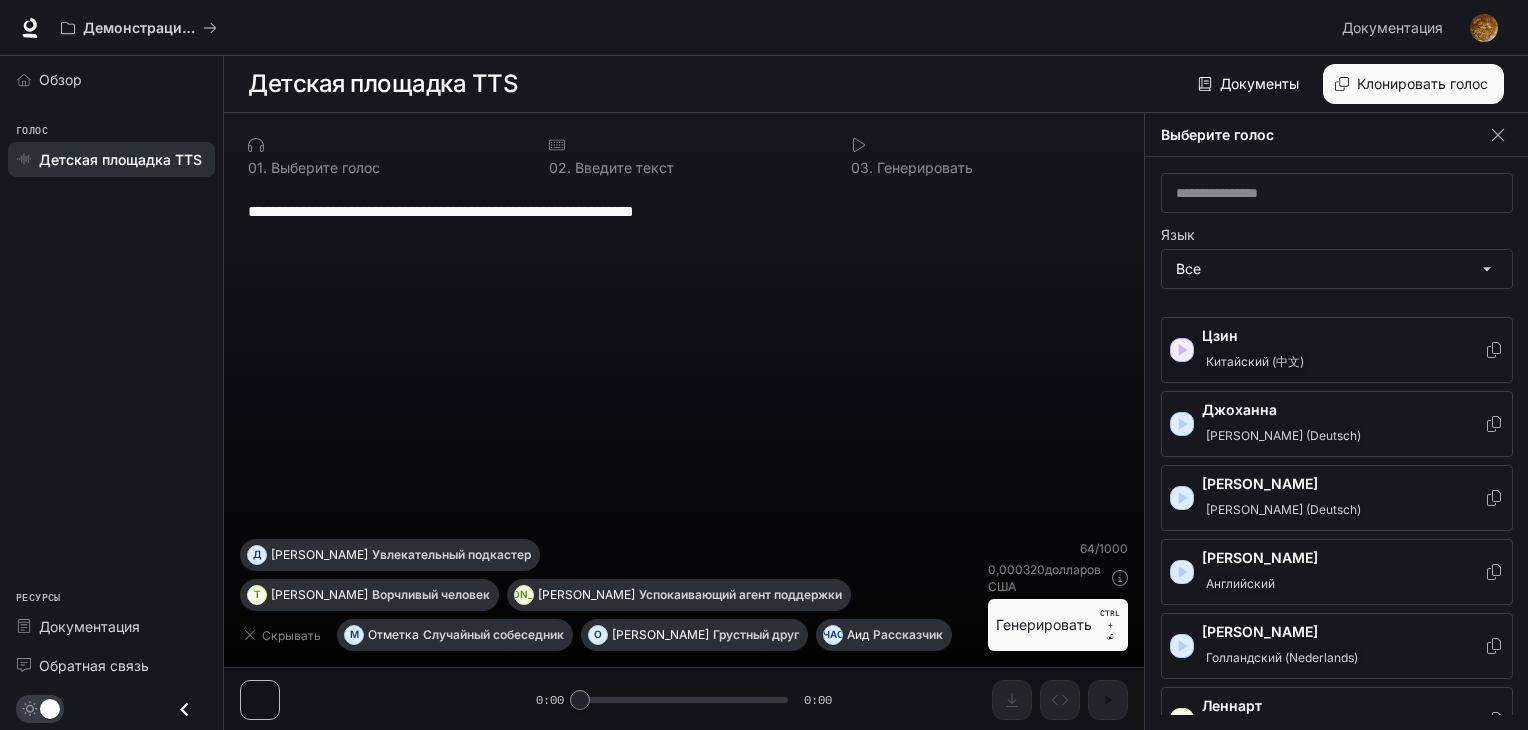 scroll, scrollTop: 1400, scrollLeft: 0, axis: vertical 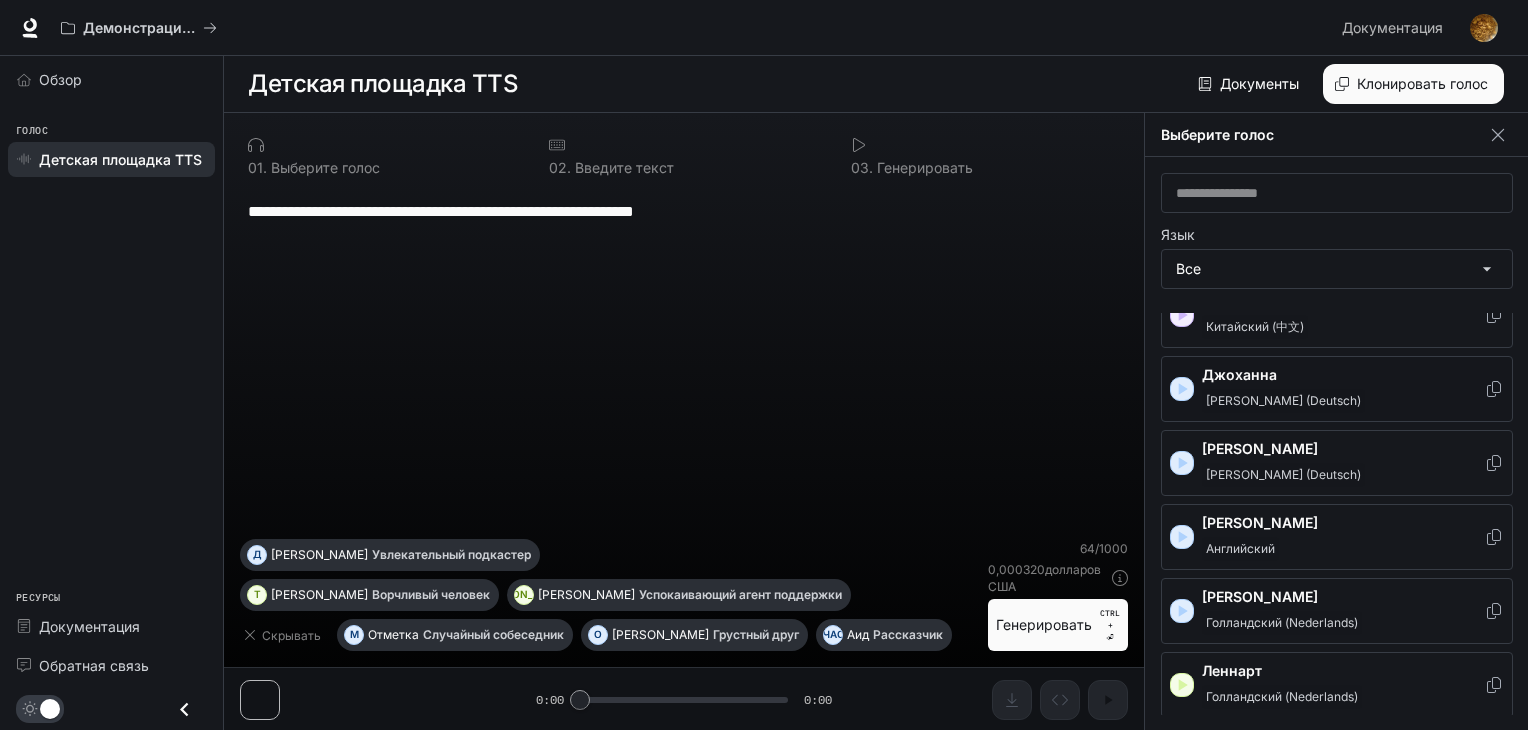 click 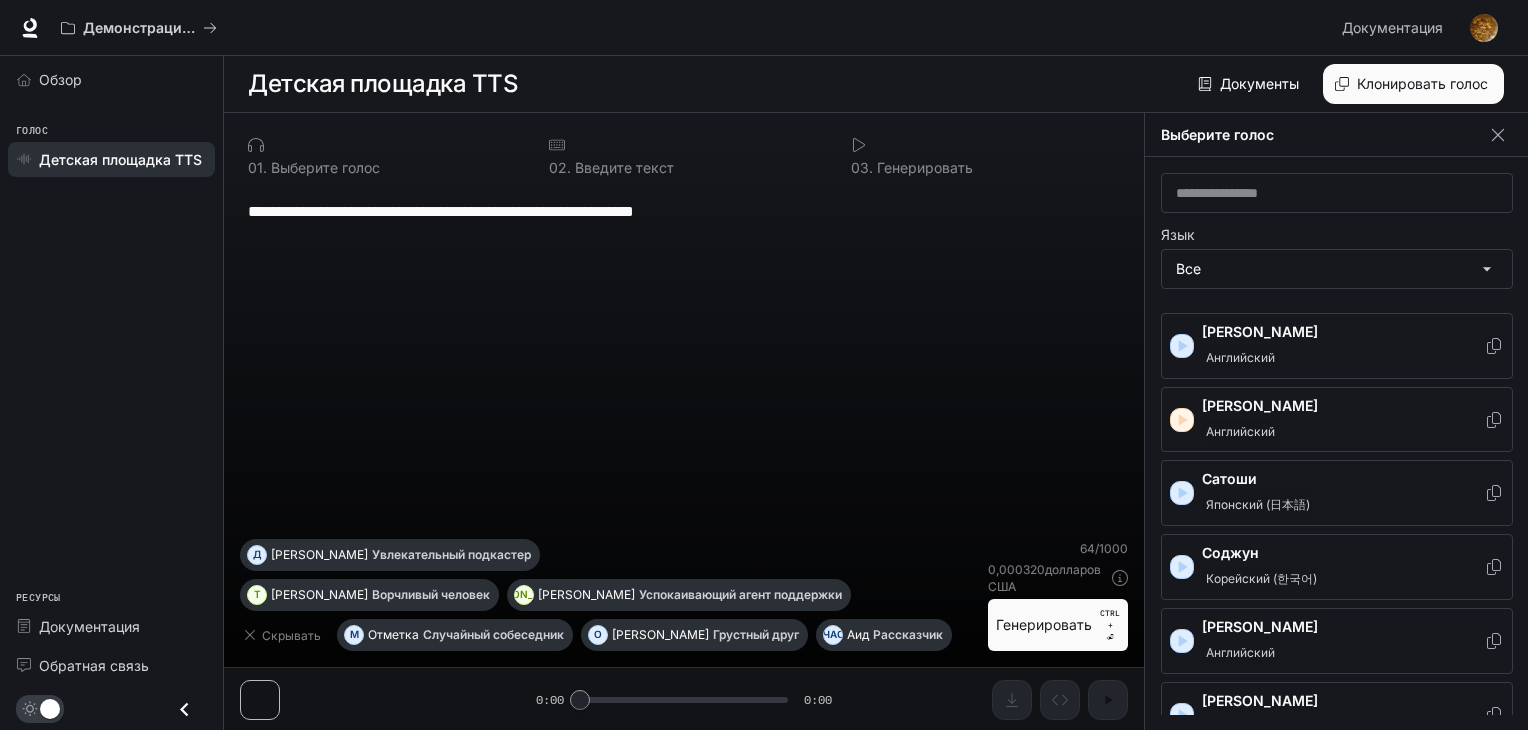 scroll, scrollTop: 2800, scrollLeft: 0, axis: vertical 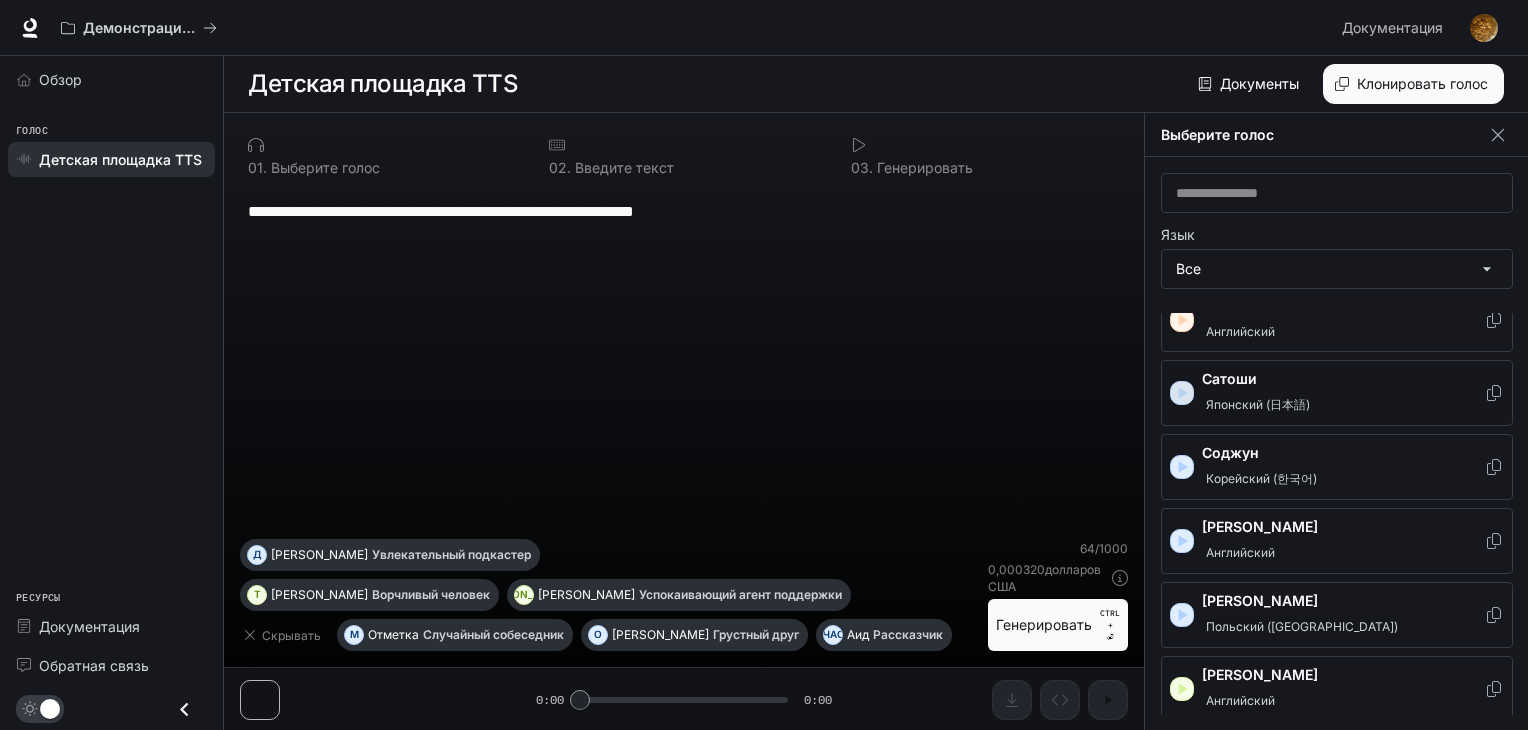 click 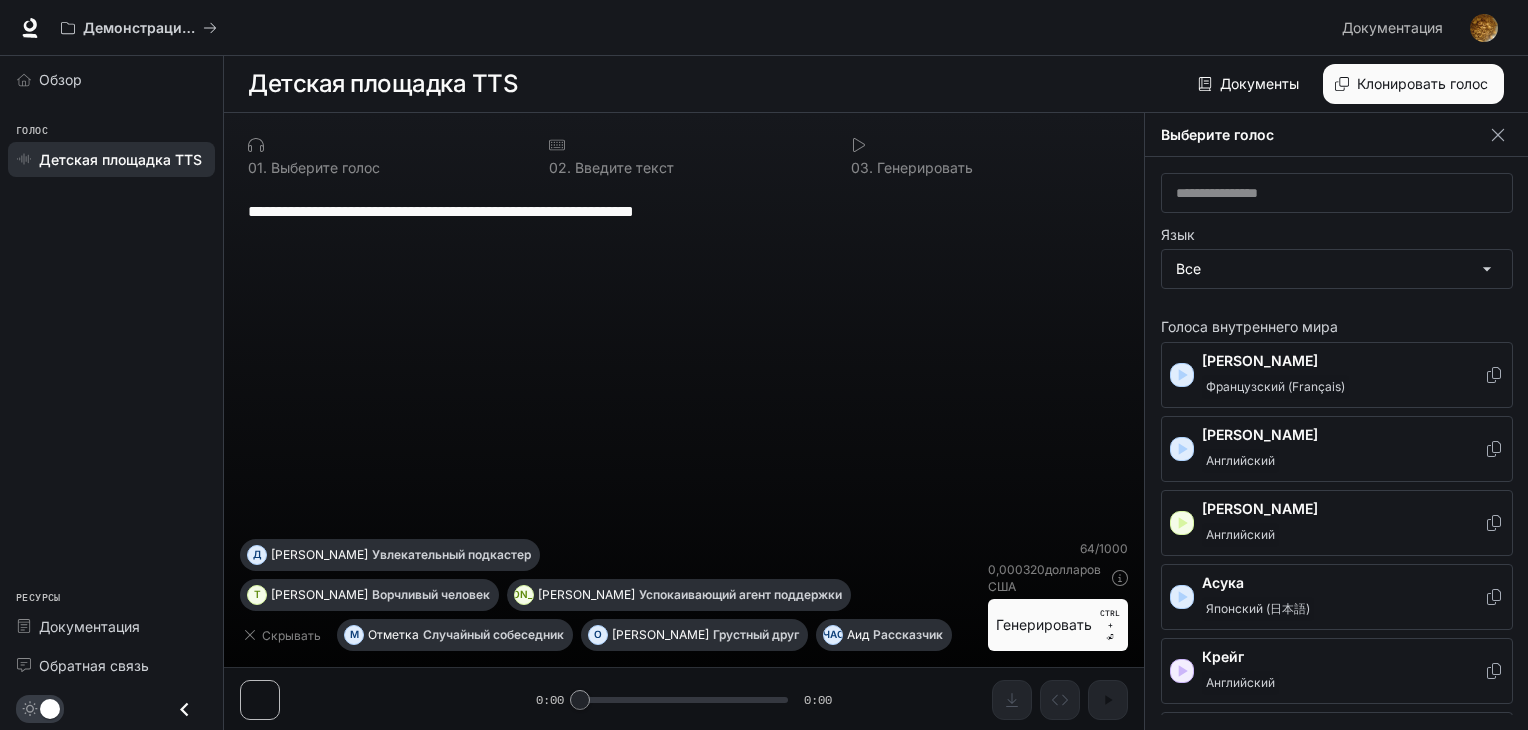 scroll, scrollTop: 0, scrollLeft: 0, axis: both 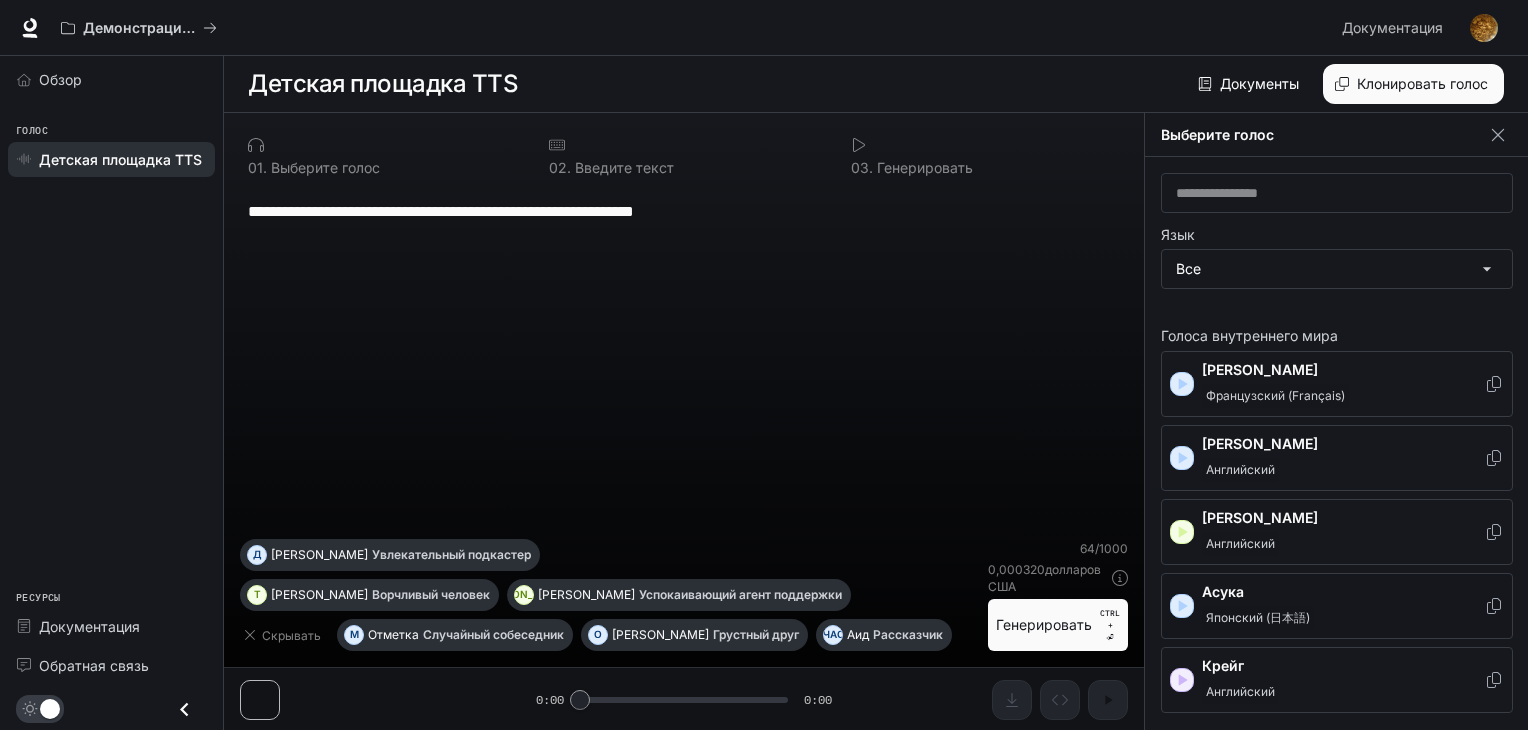 click 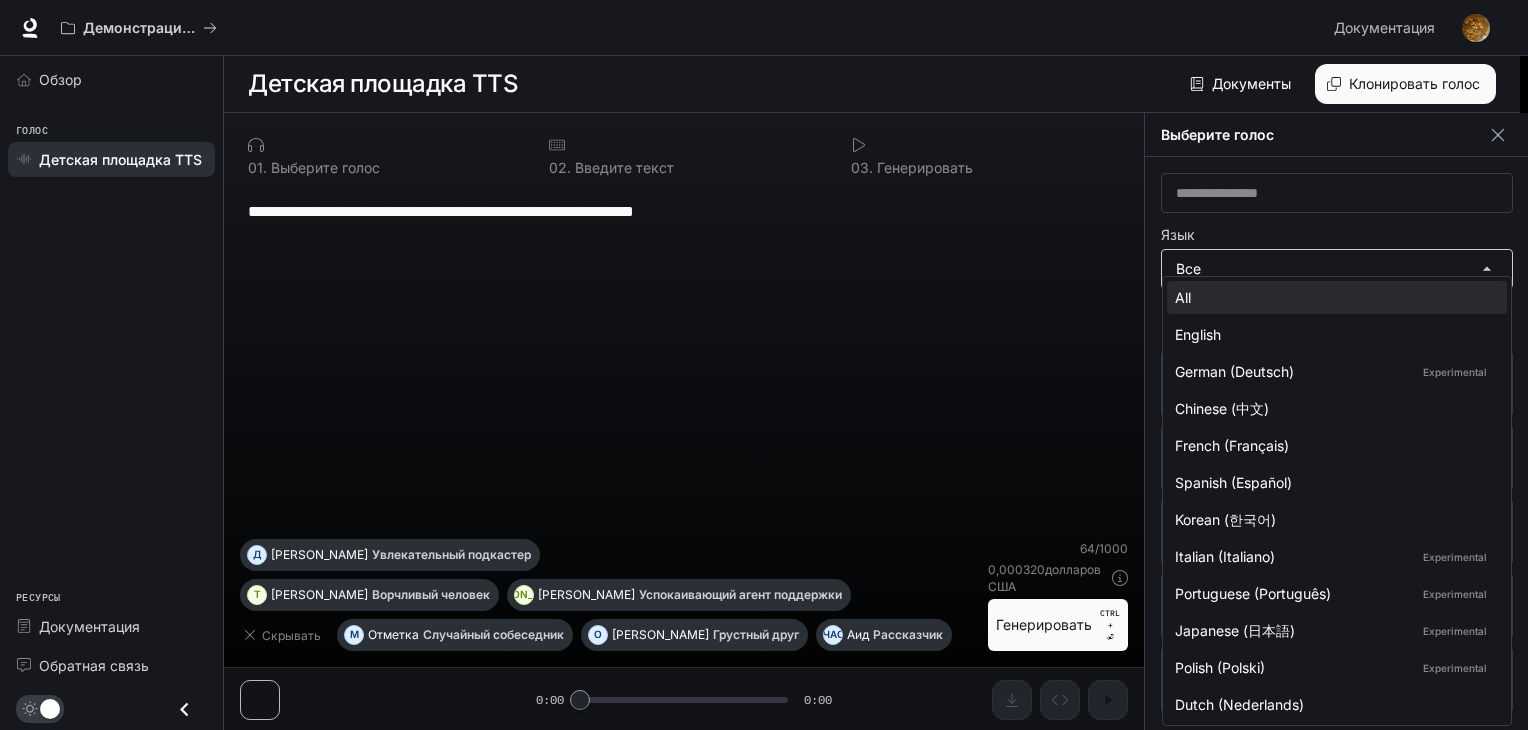 click on "**********" at bounding box center [764, 365] 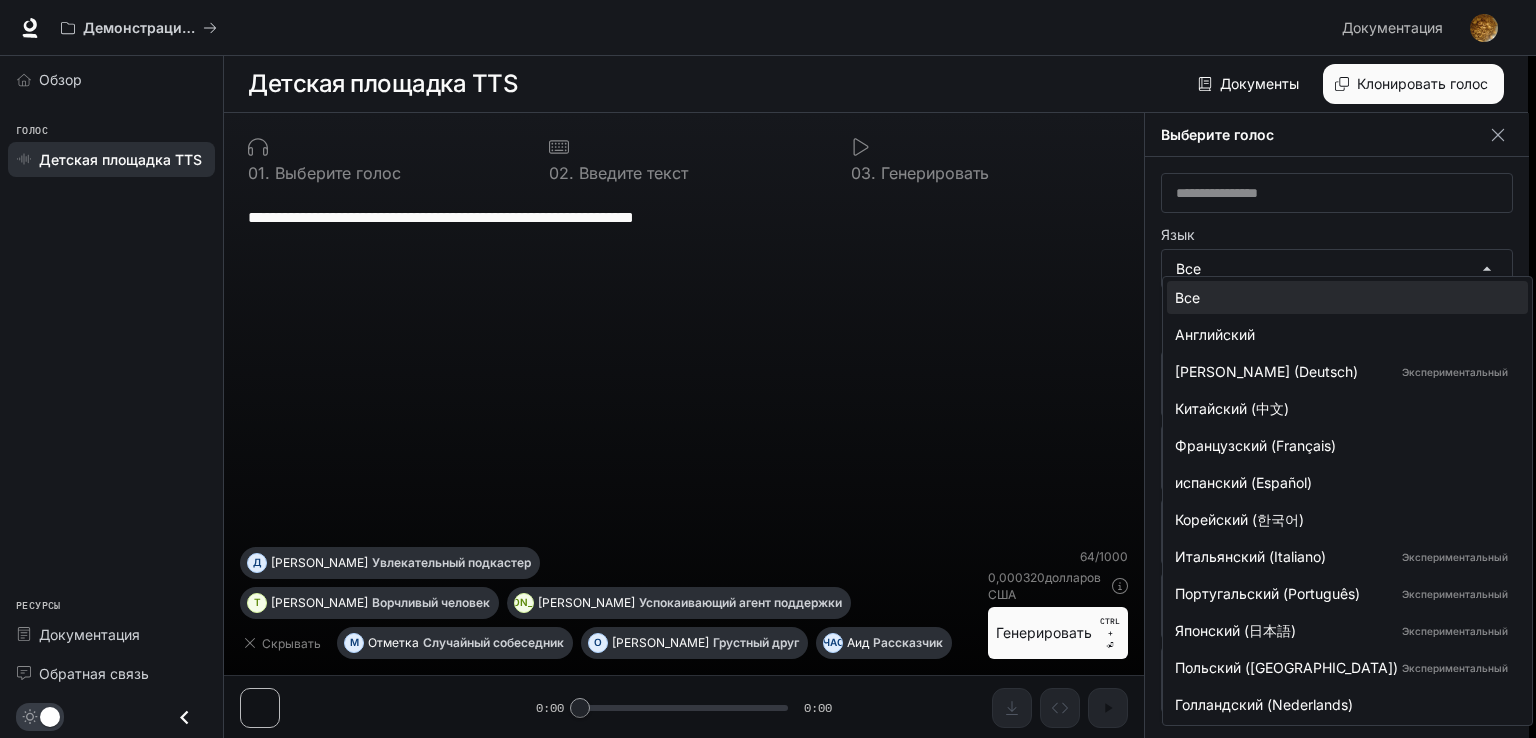 click at bounding box center [768, 369] 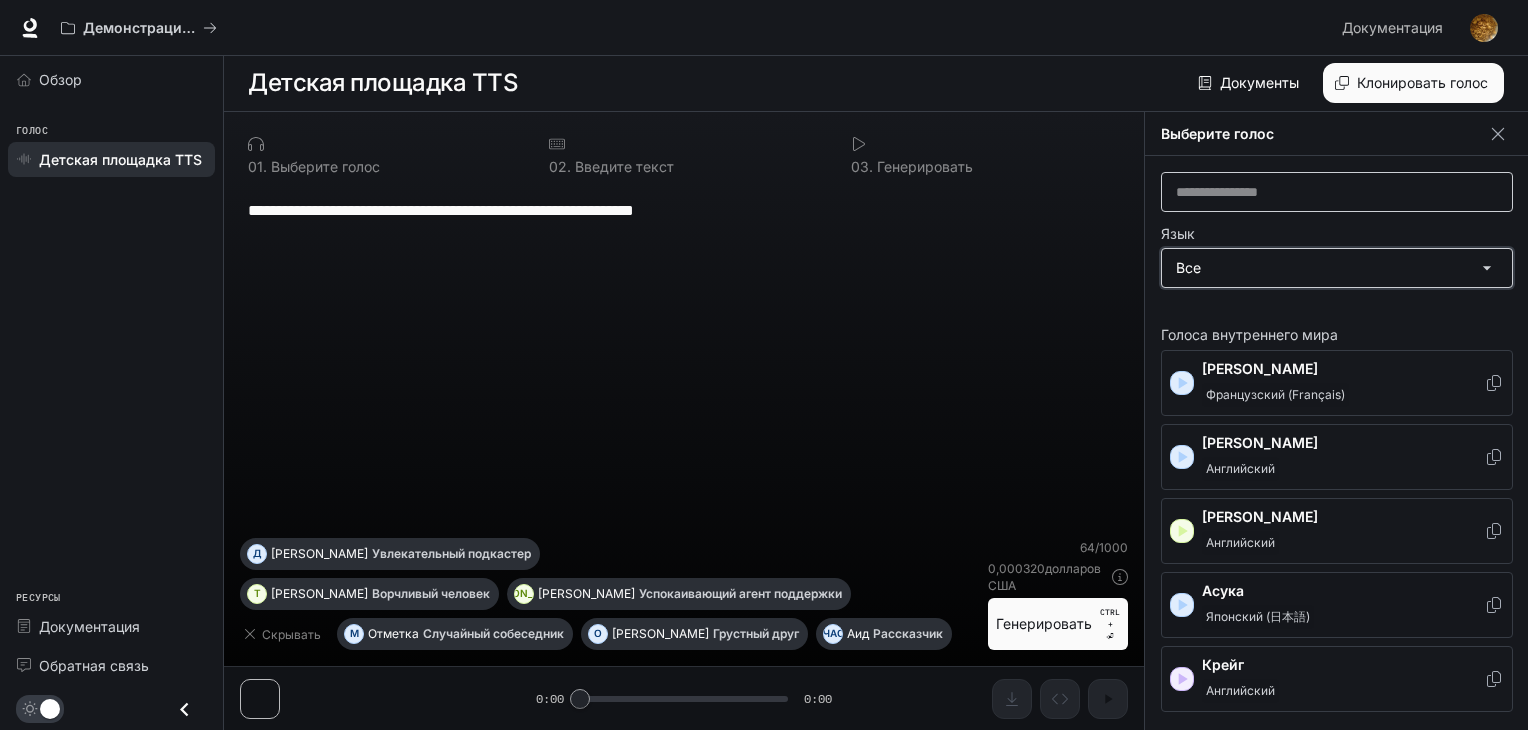 scroll, scrollTop: 8, scrollLeft: 0, axis: vertical 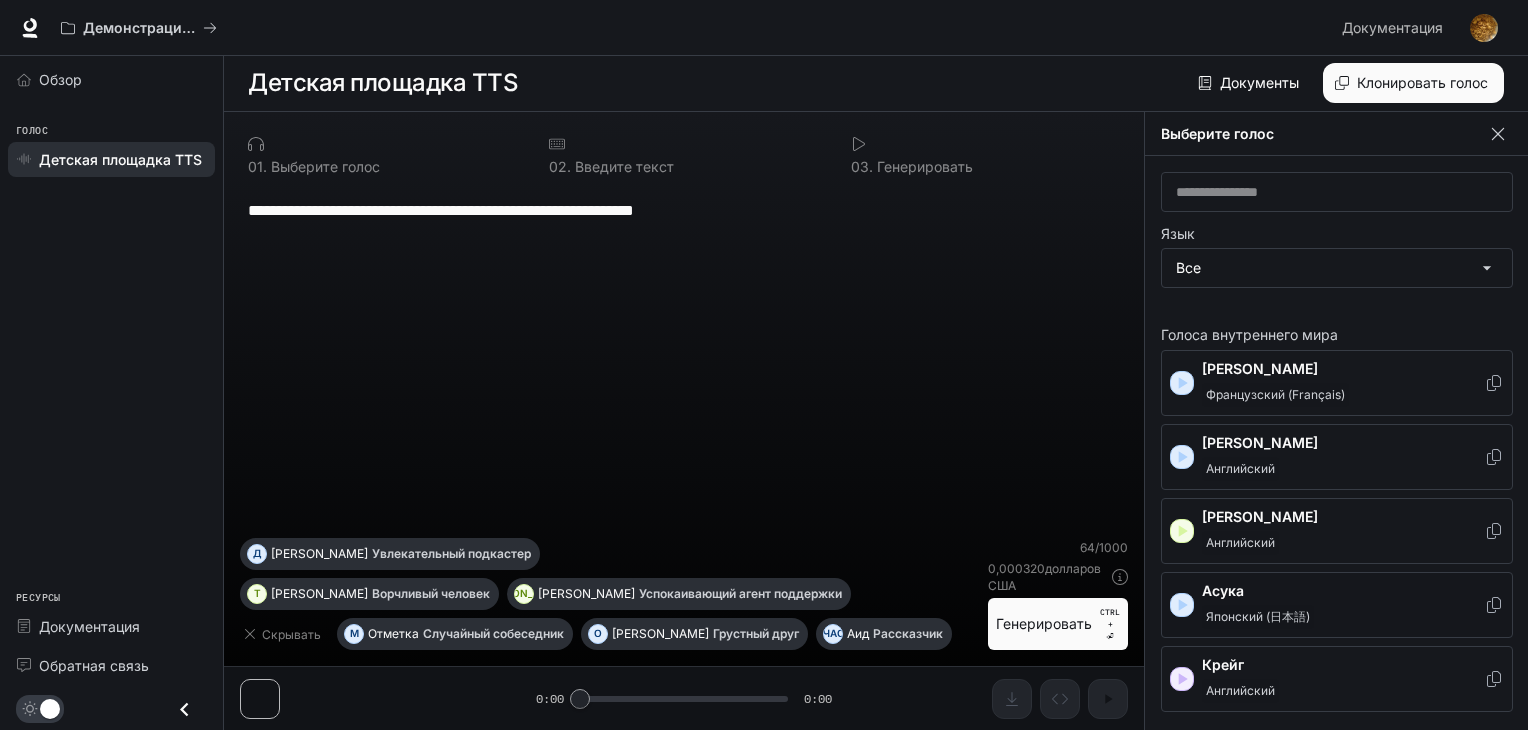 click 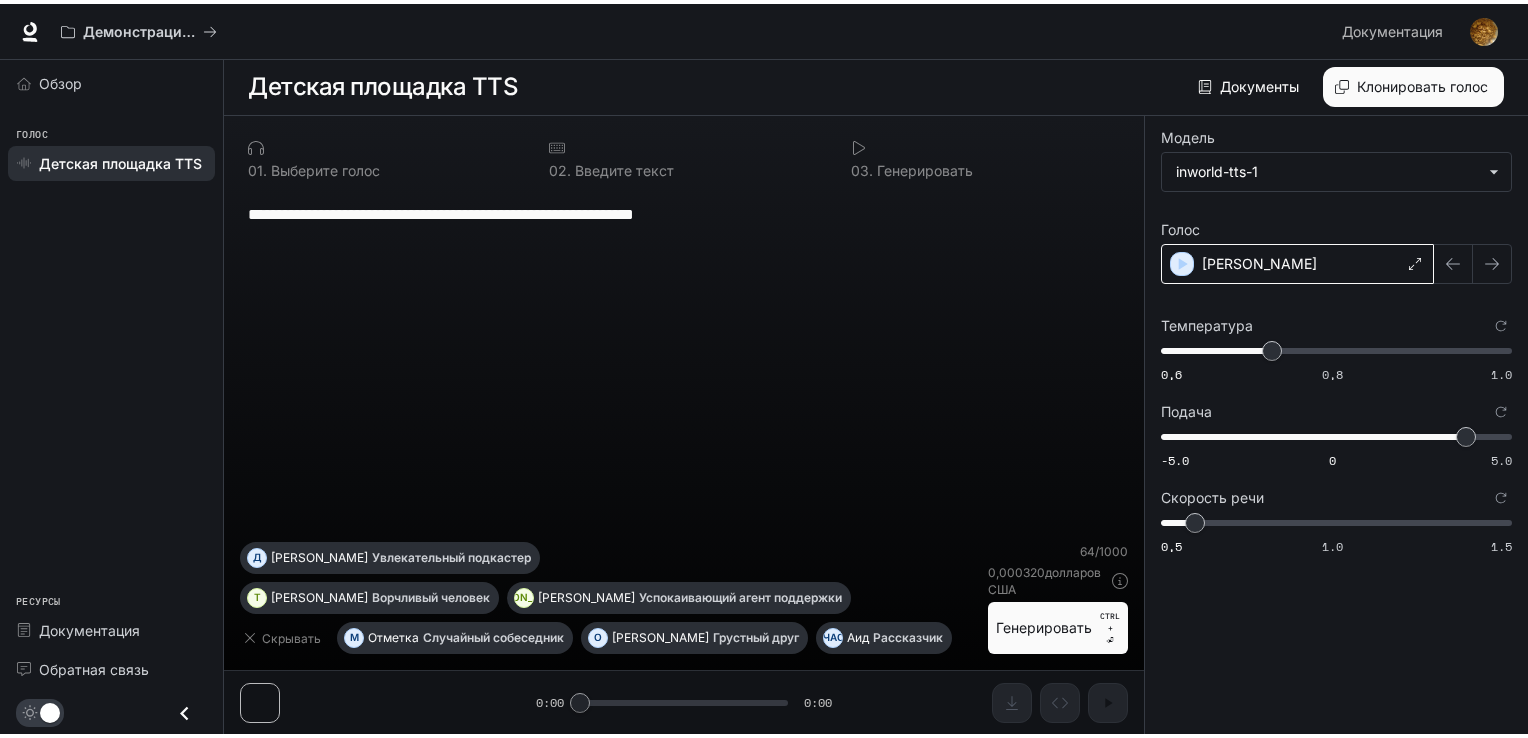 scroll, scrollTop: 0, scrollLeft: 0, axis: both 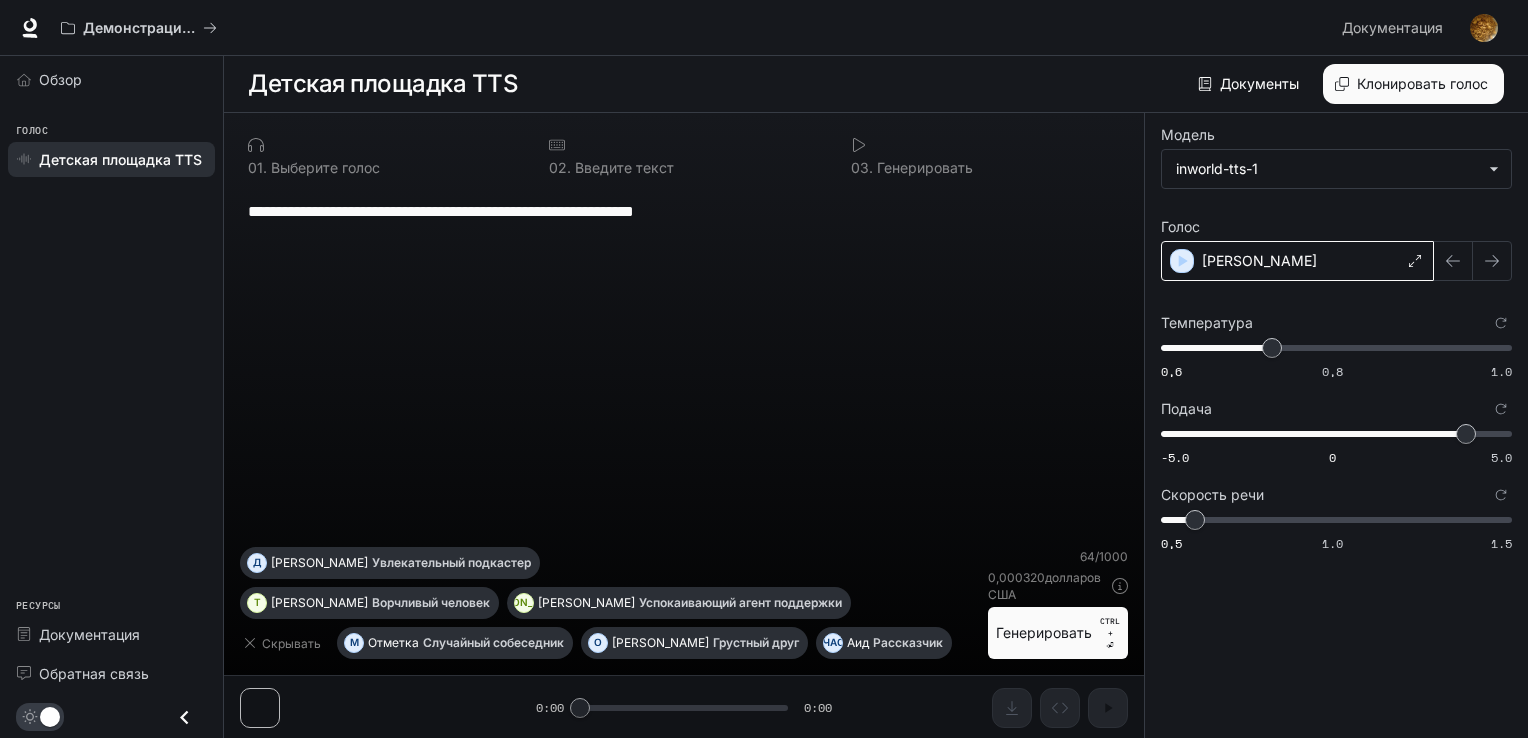 click on "[PERSON_NAME]" at bounding box center [1297, 261] 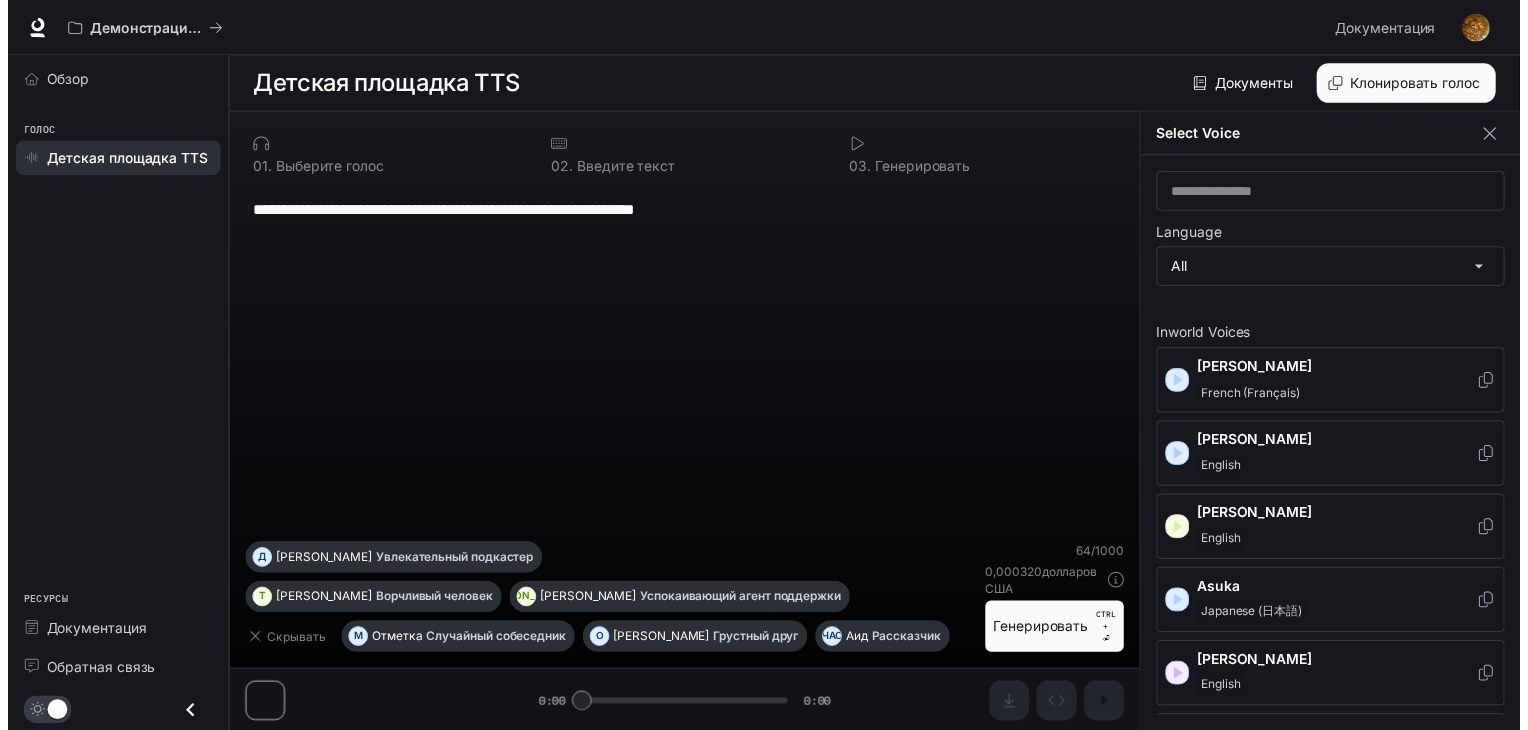scroll, scrollTop: 8, scrollLeft: 0, axis: vertical 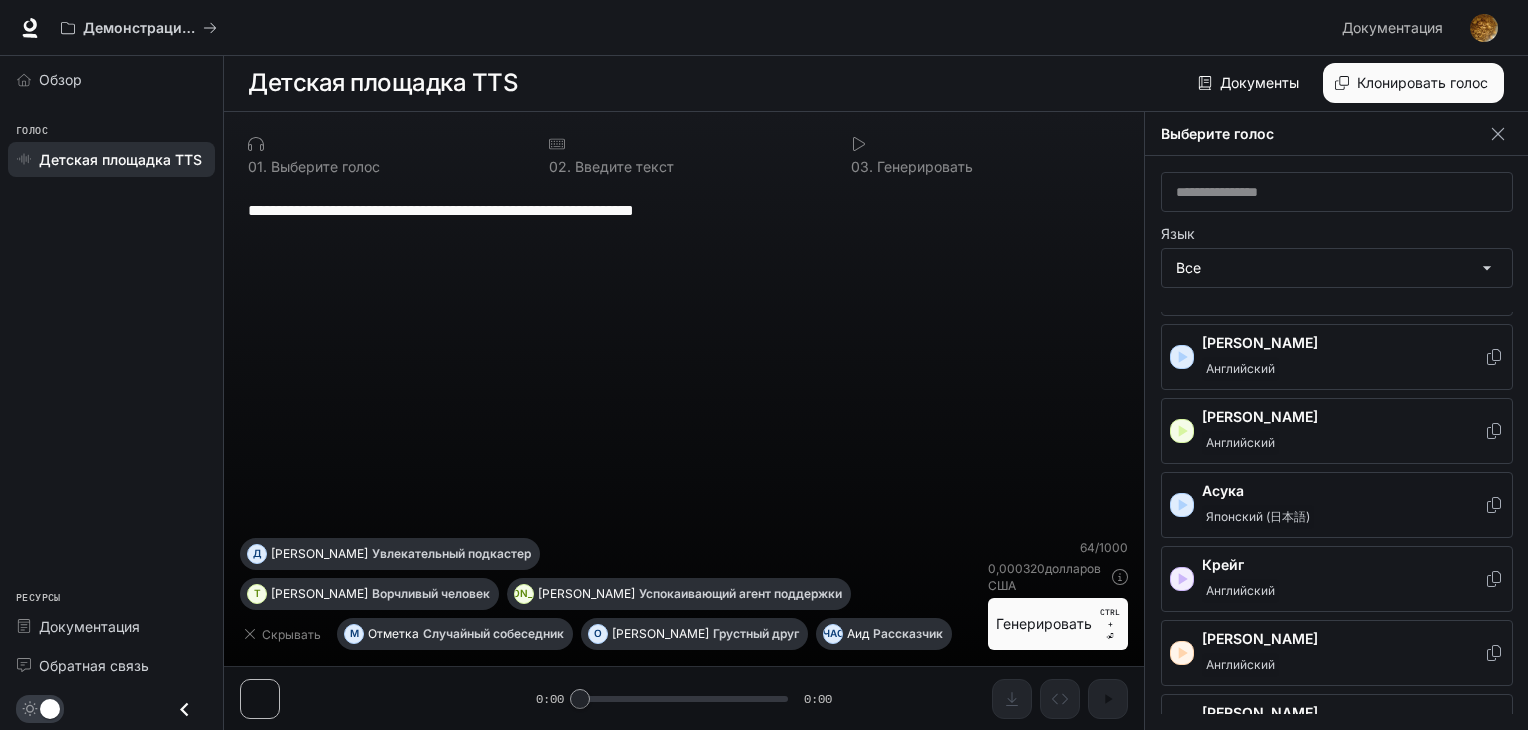 click on "Японский (日本語)" at bounding box center (1343, 517) 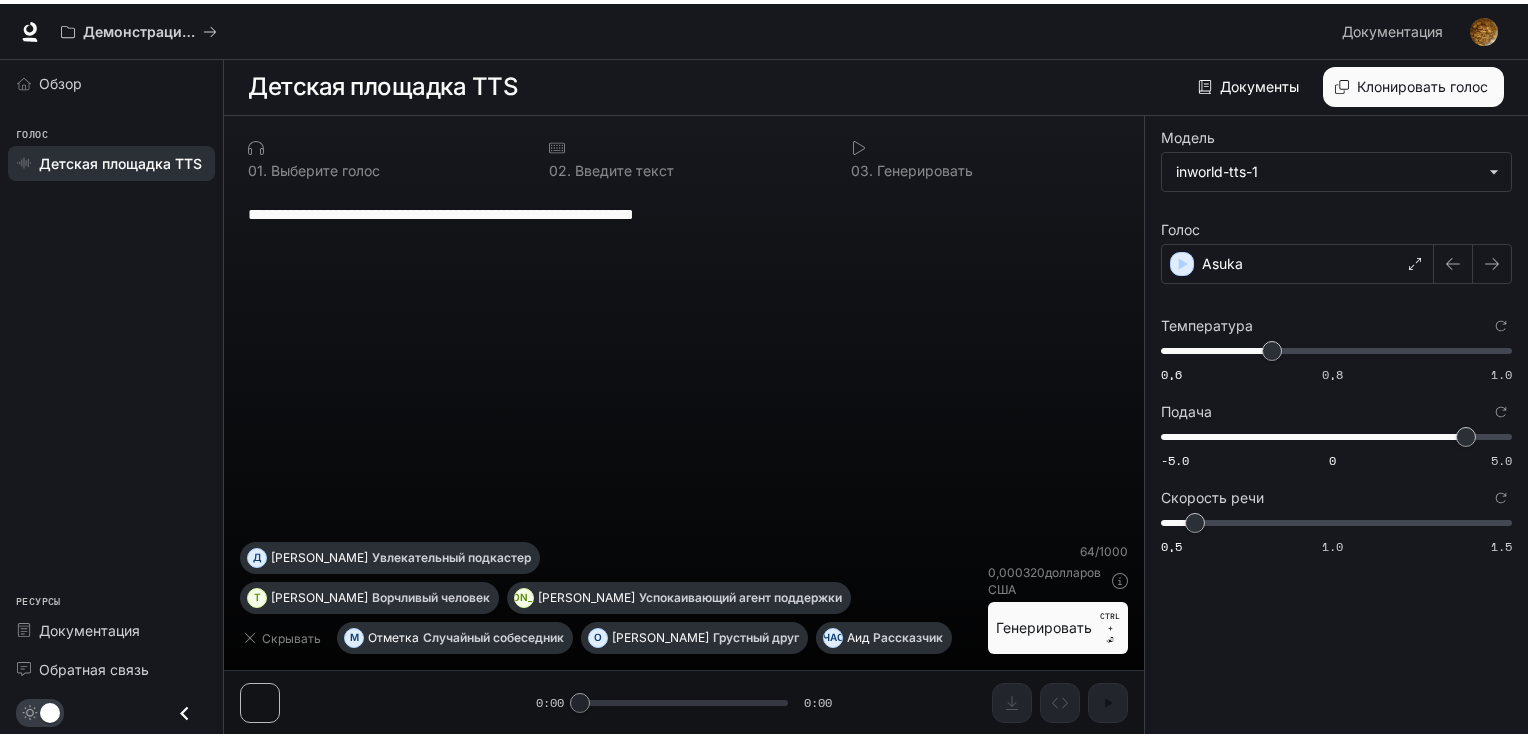 scroll, scrollTop: 0, scrollLeft: 0, axis: both 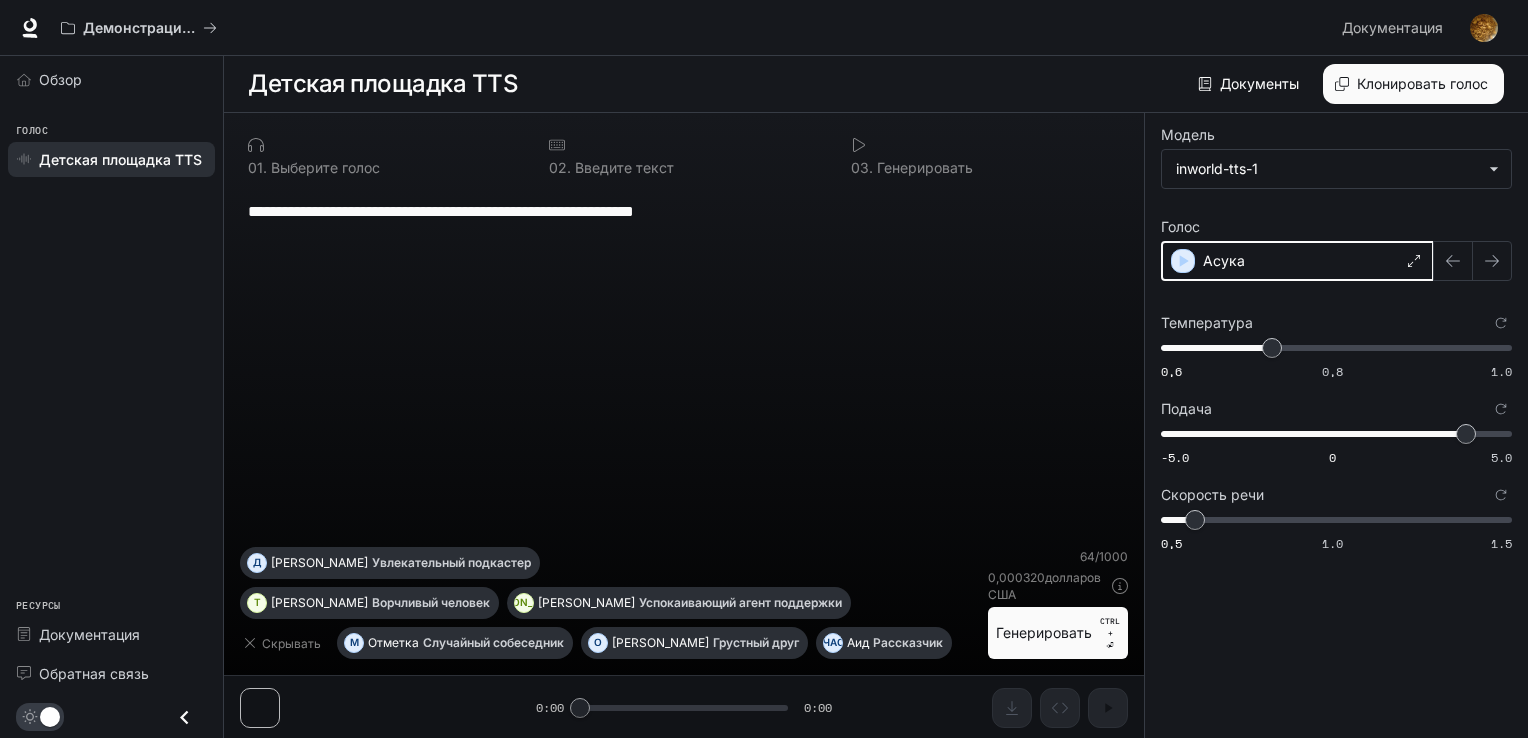 click 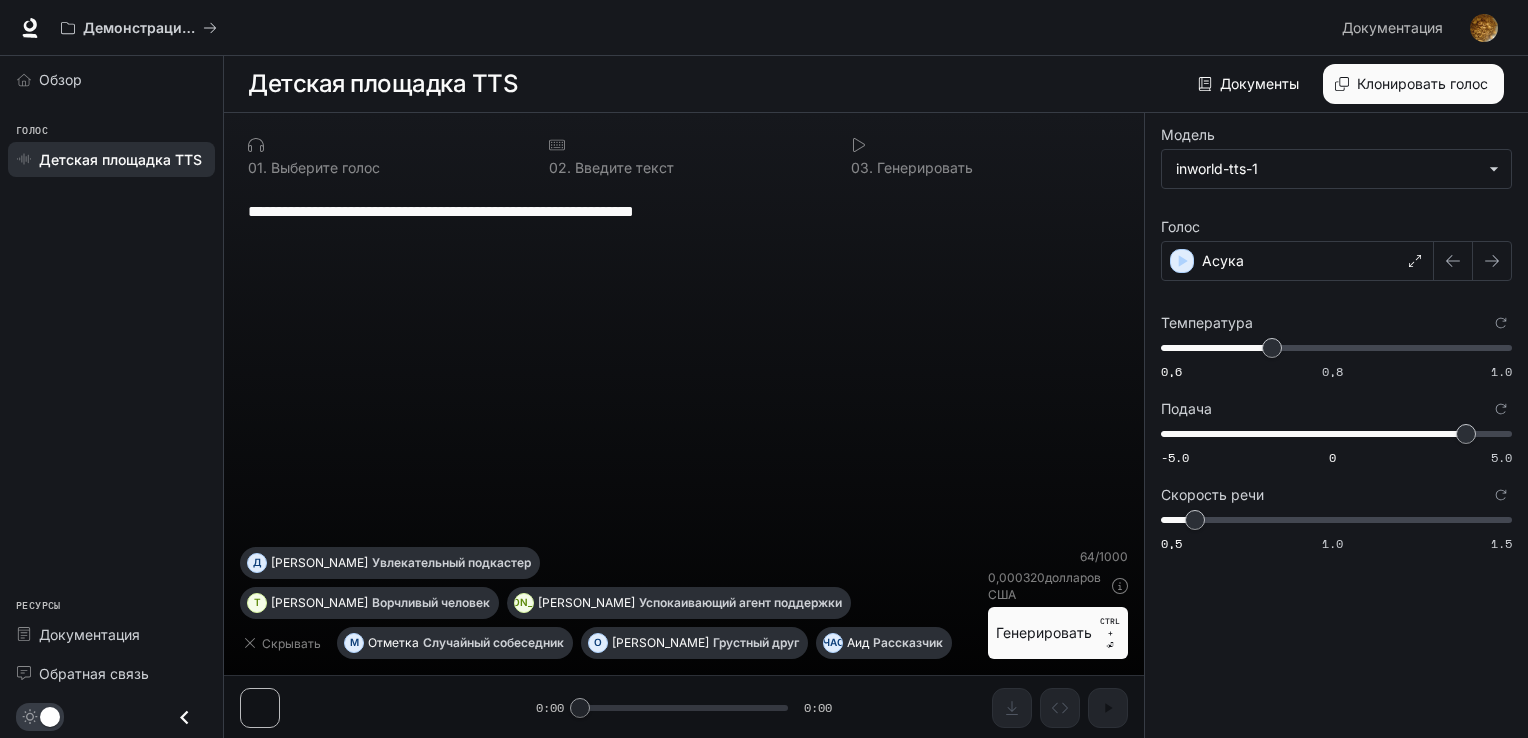 click on "**********" at bounding box center (684, 211) 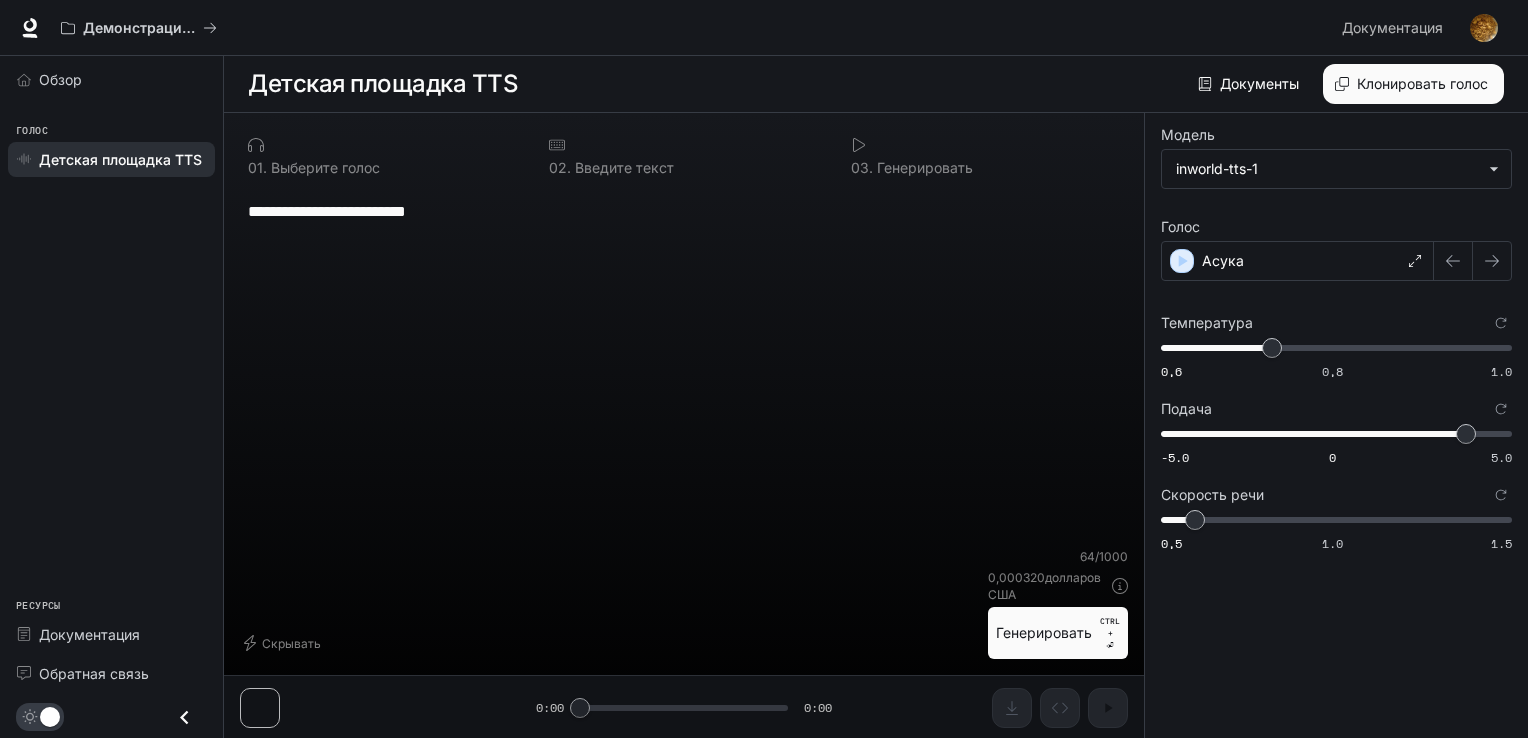 type on "**********" 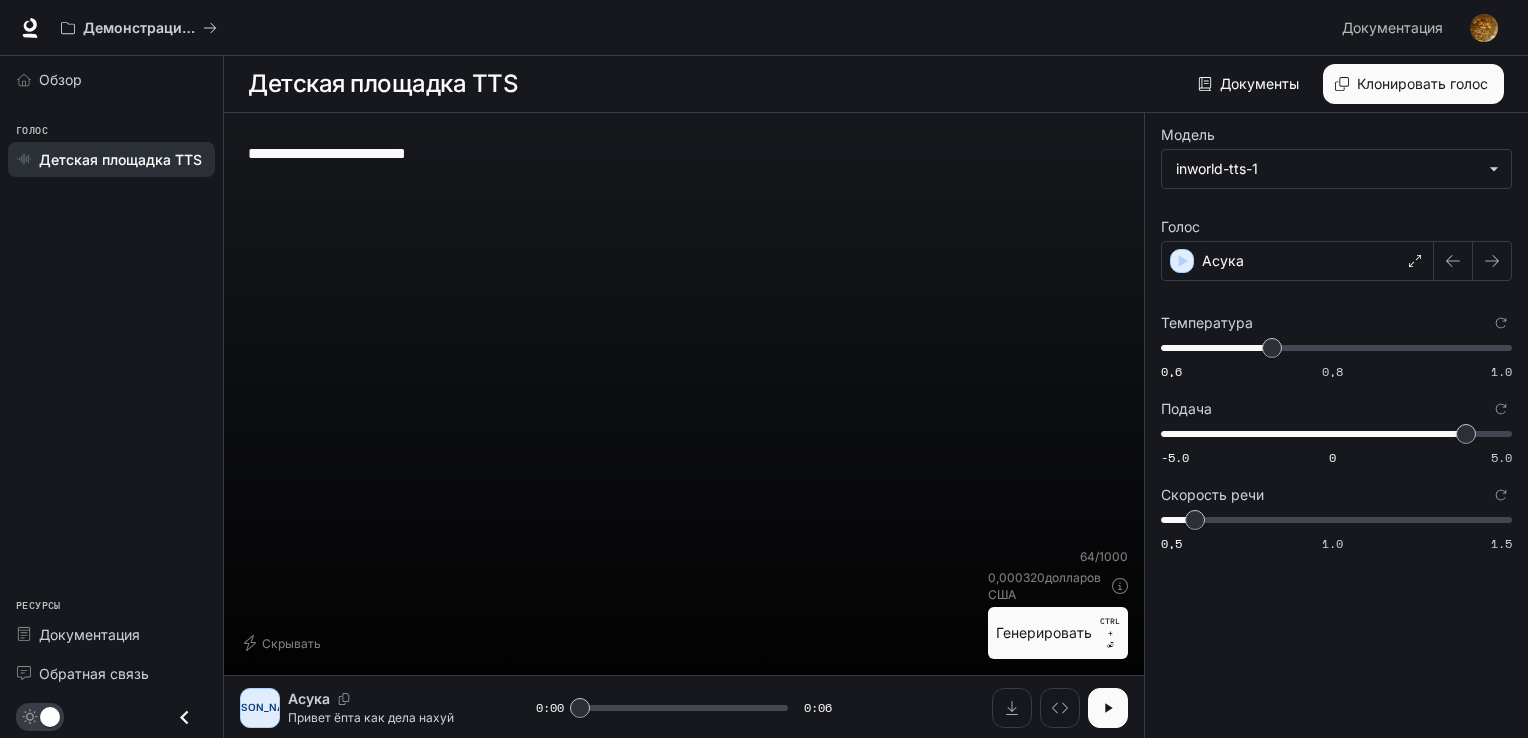 click 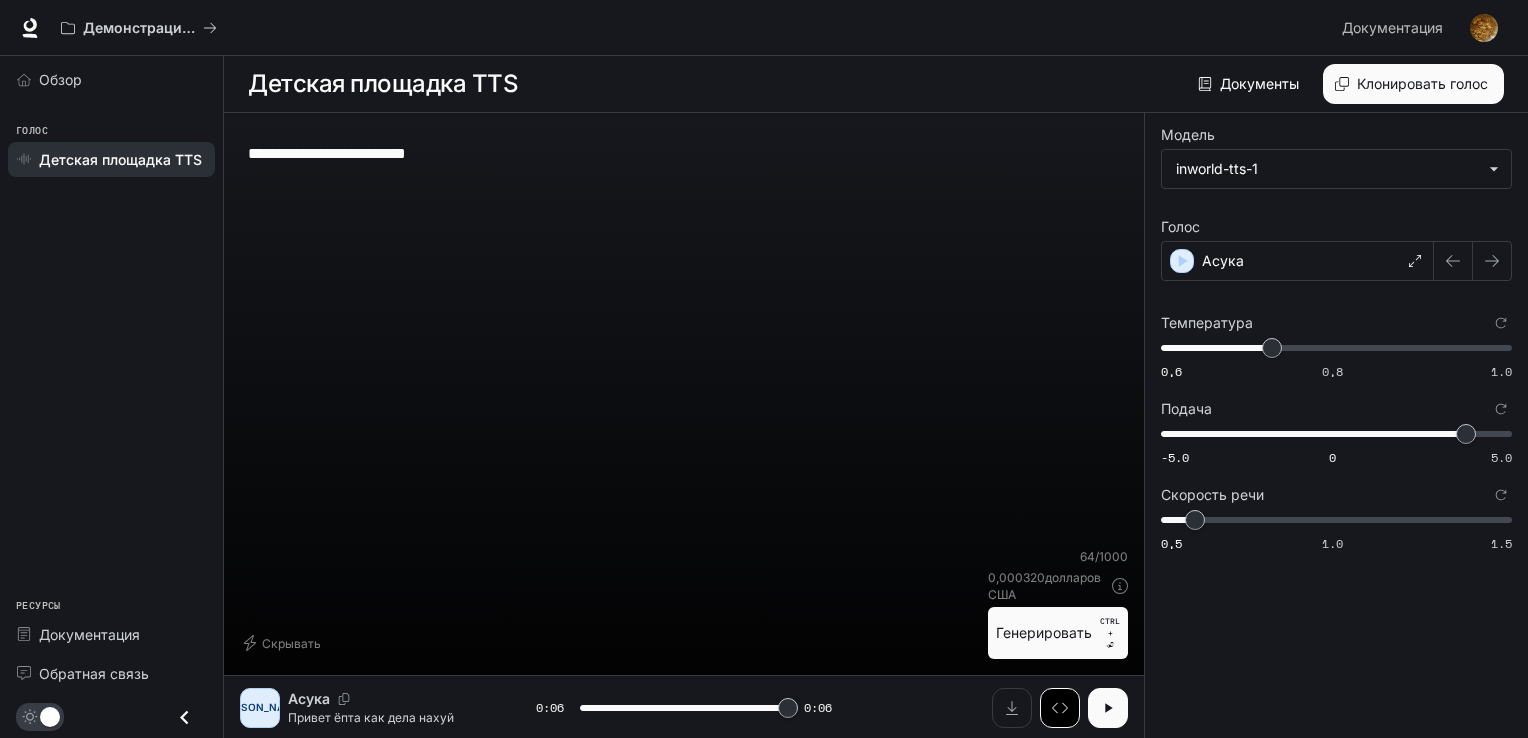 type on "*" 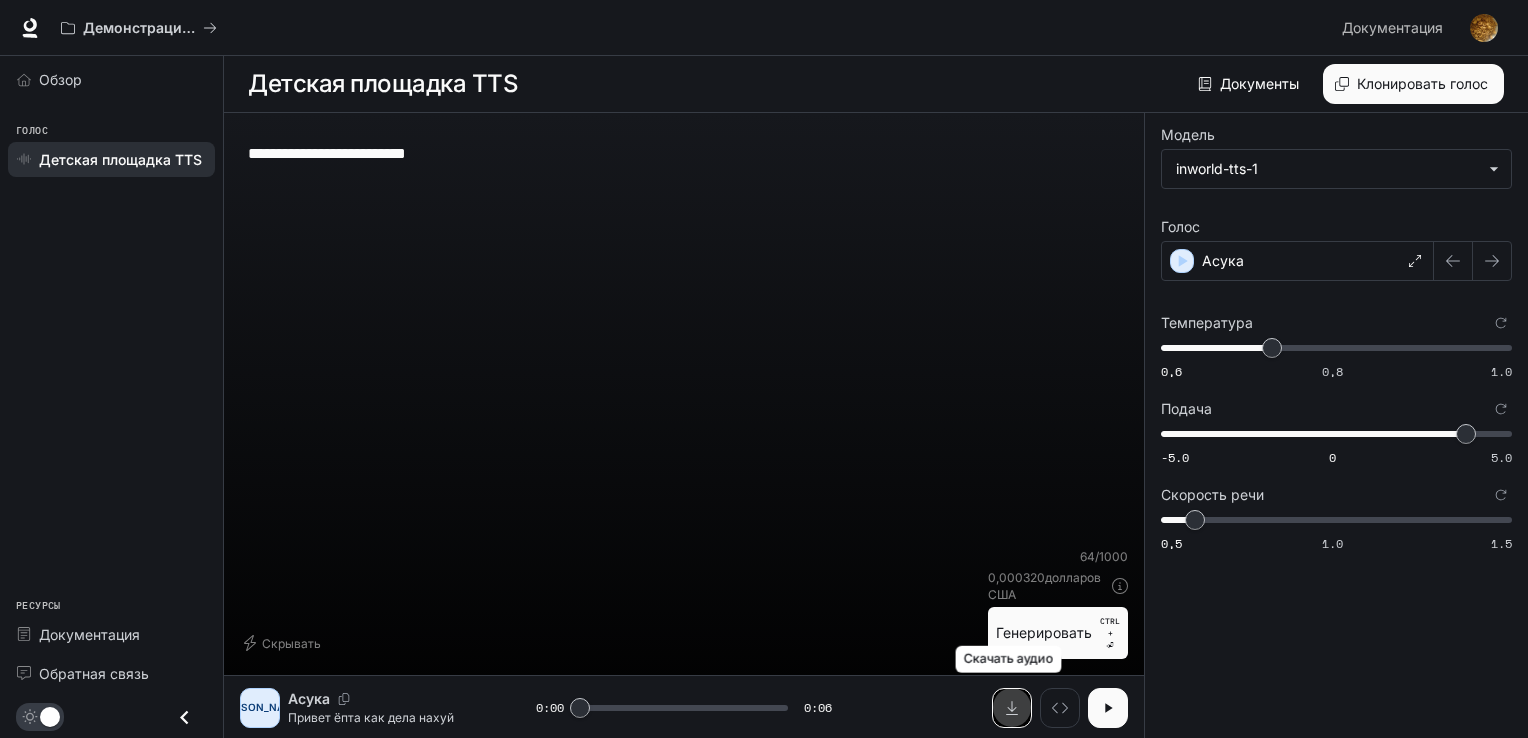 click at bounding box center [1012, 708] 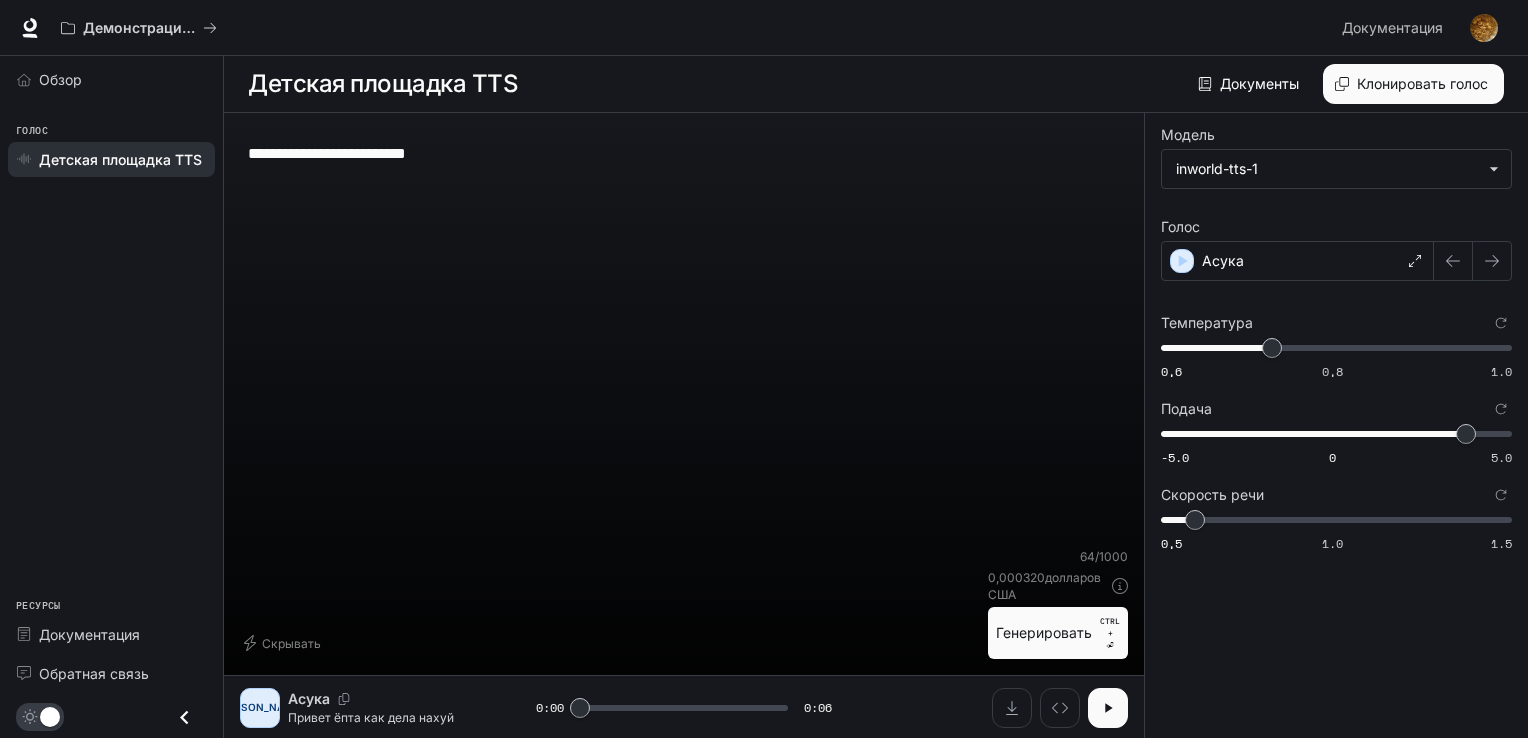 click 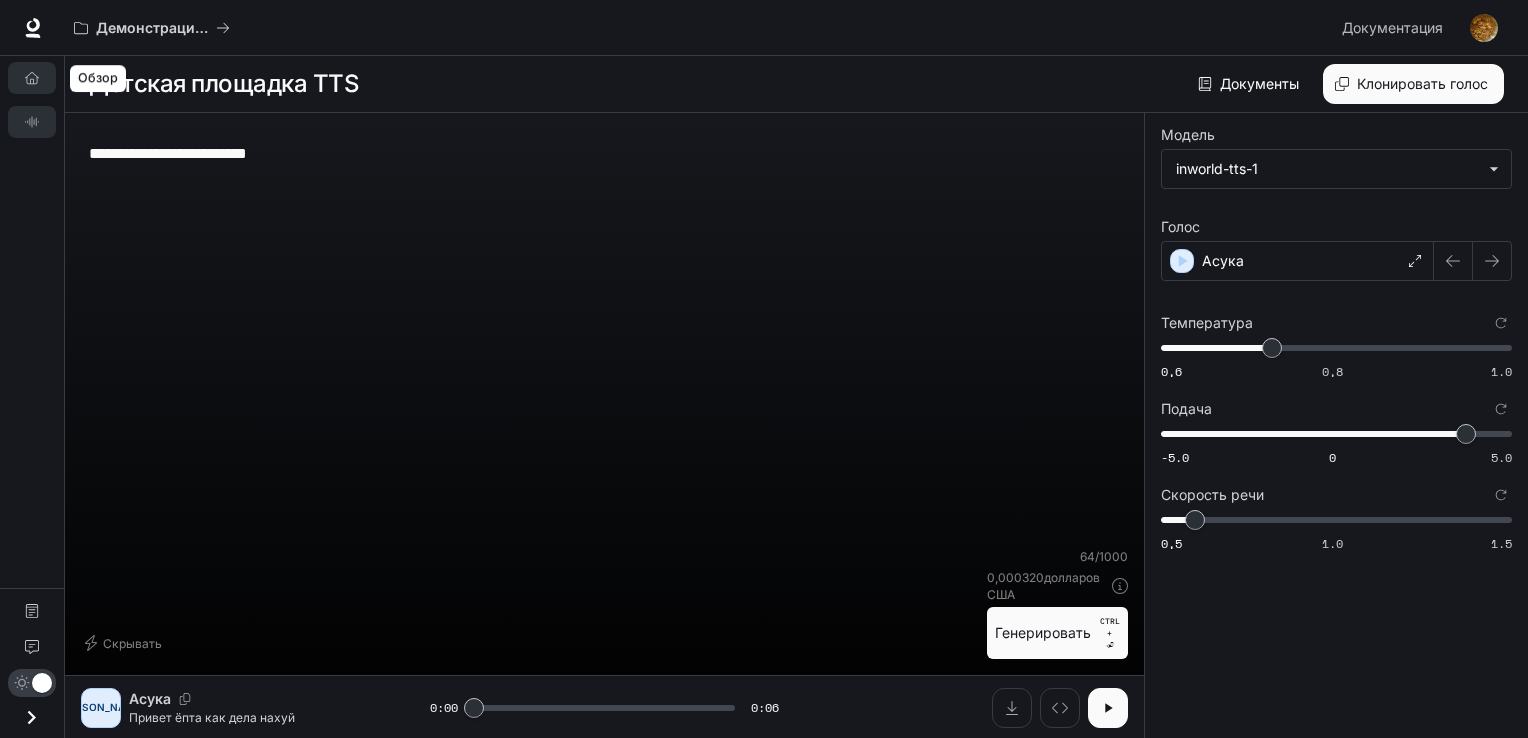 click 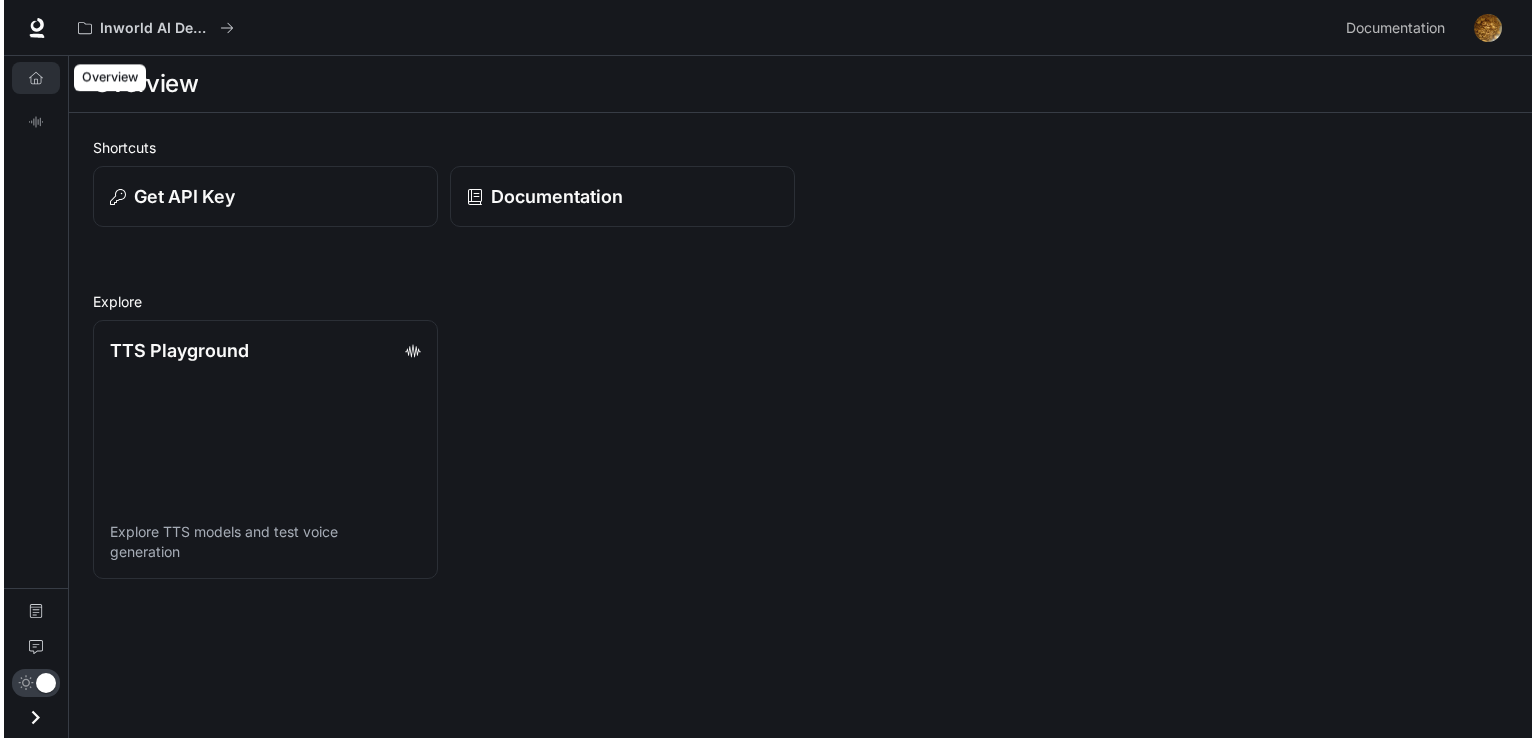 scroll, scrollTop: 0, scrollLeft: 0, axis: both 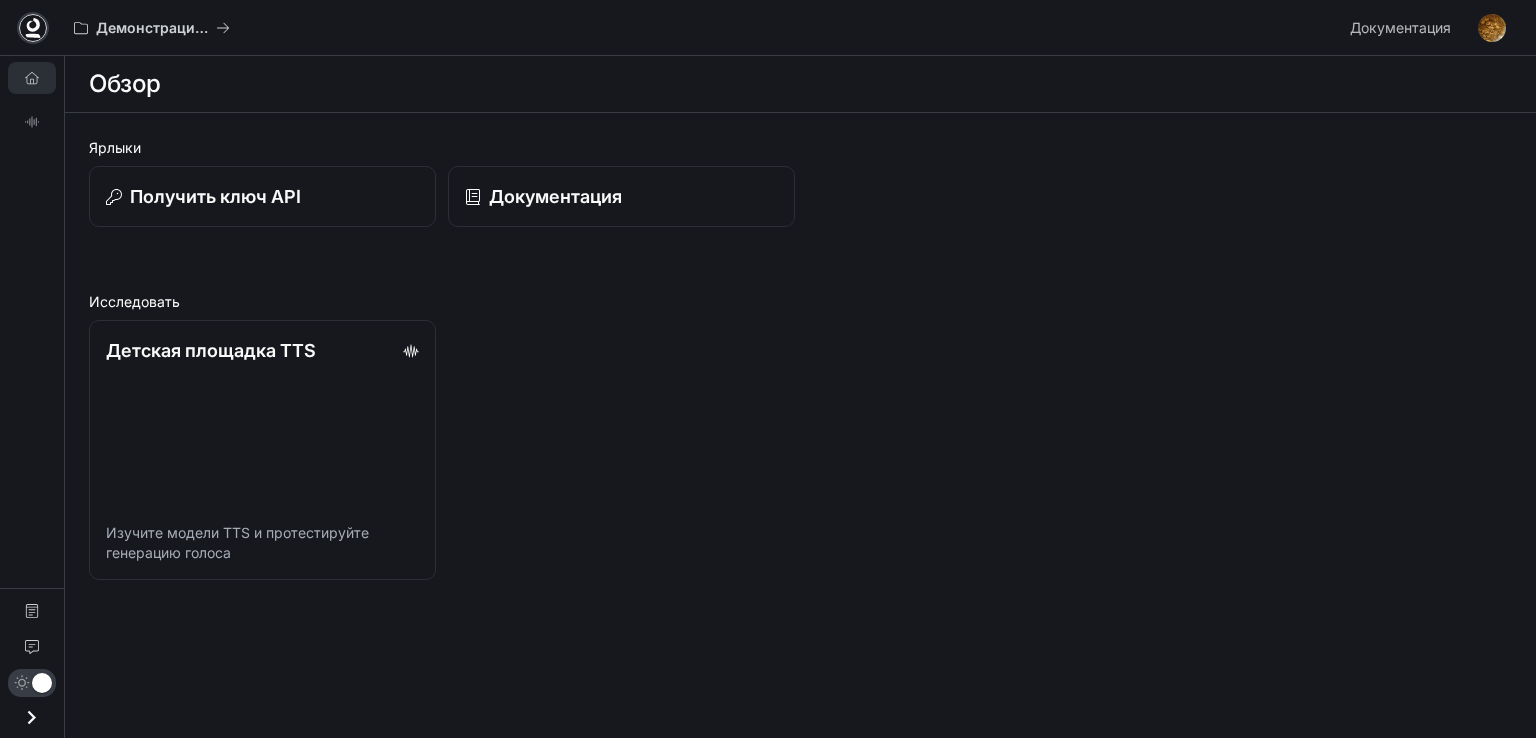 click 